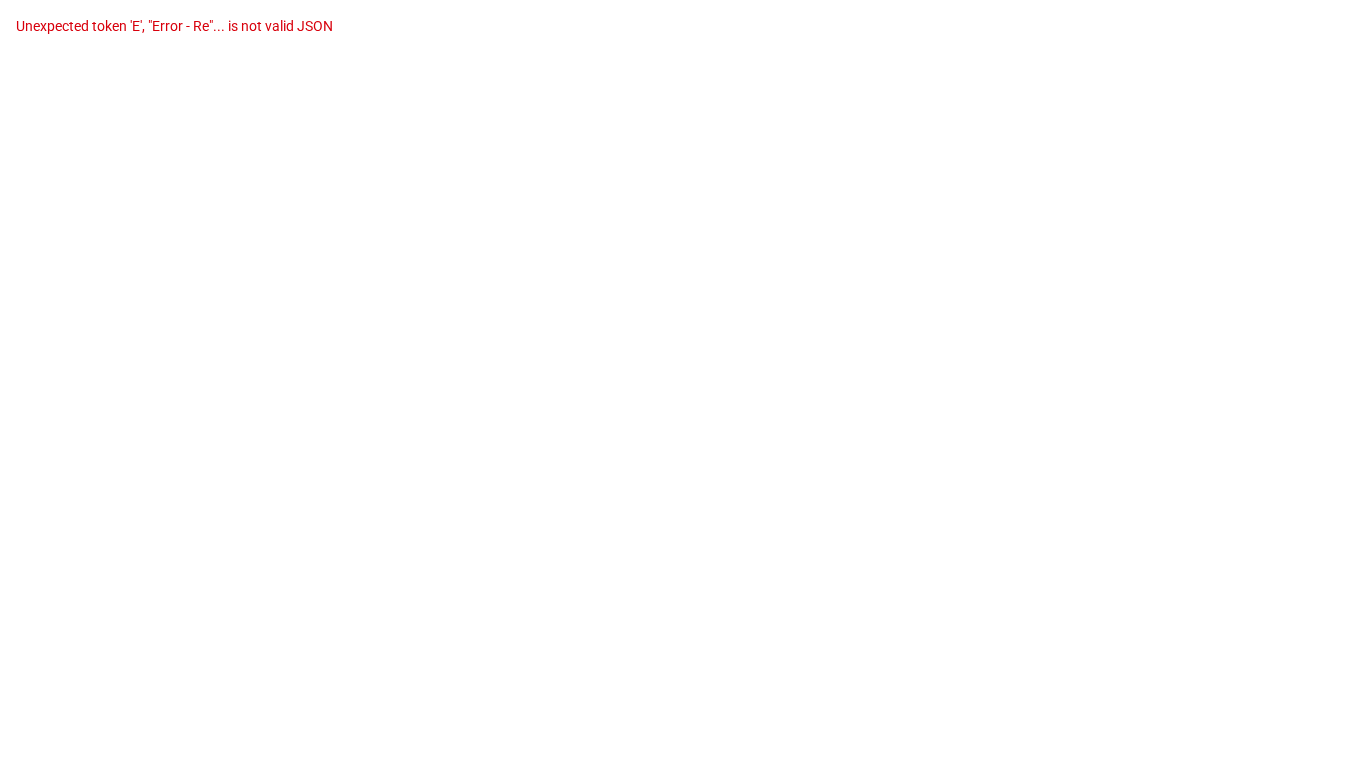 scroll, scrollTop: 0, scrollLeft: 0, axis: both 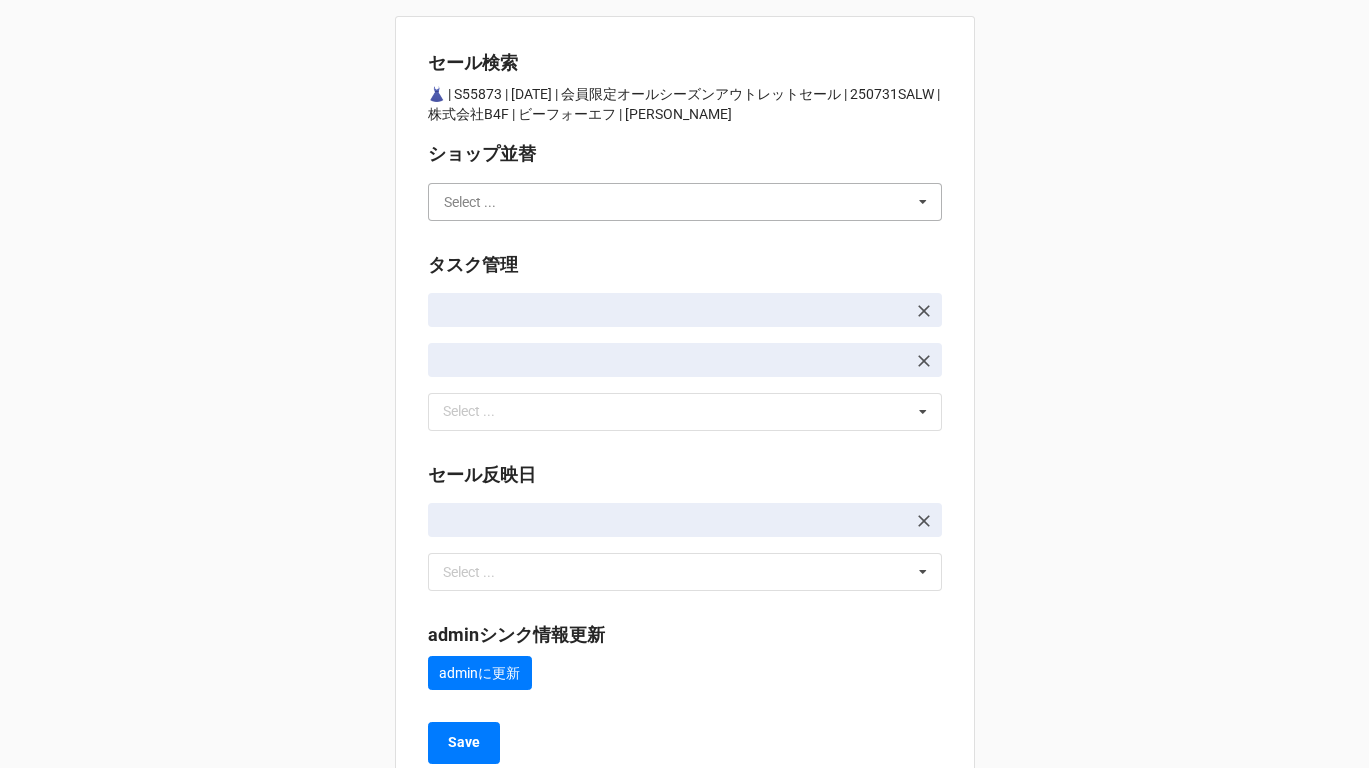 click at bounding box center [686, 202] 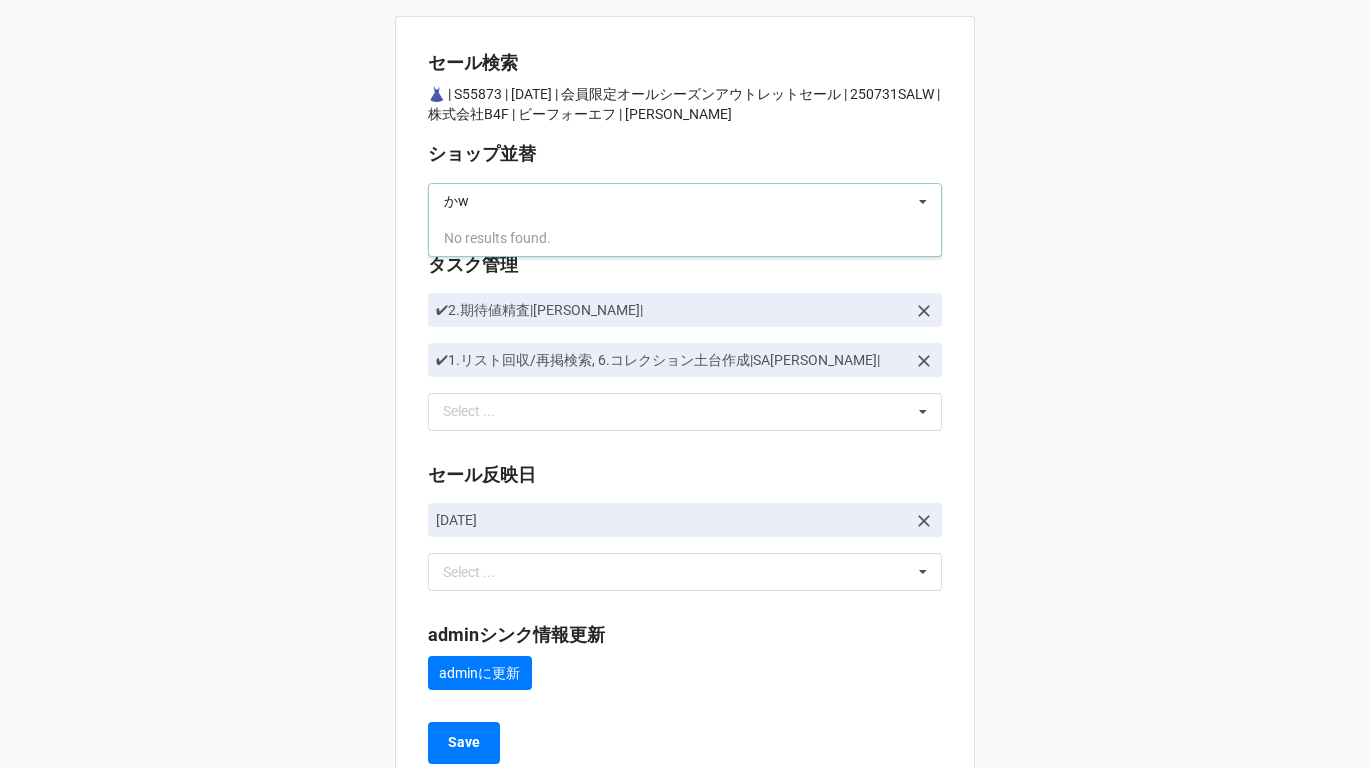 type on "か" 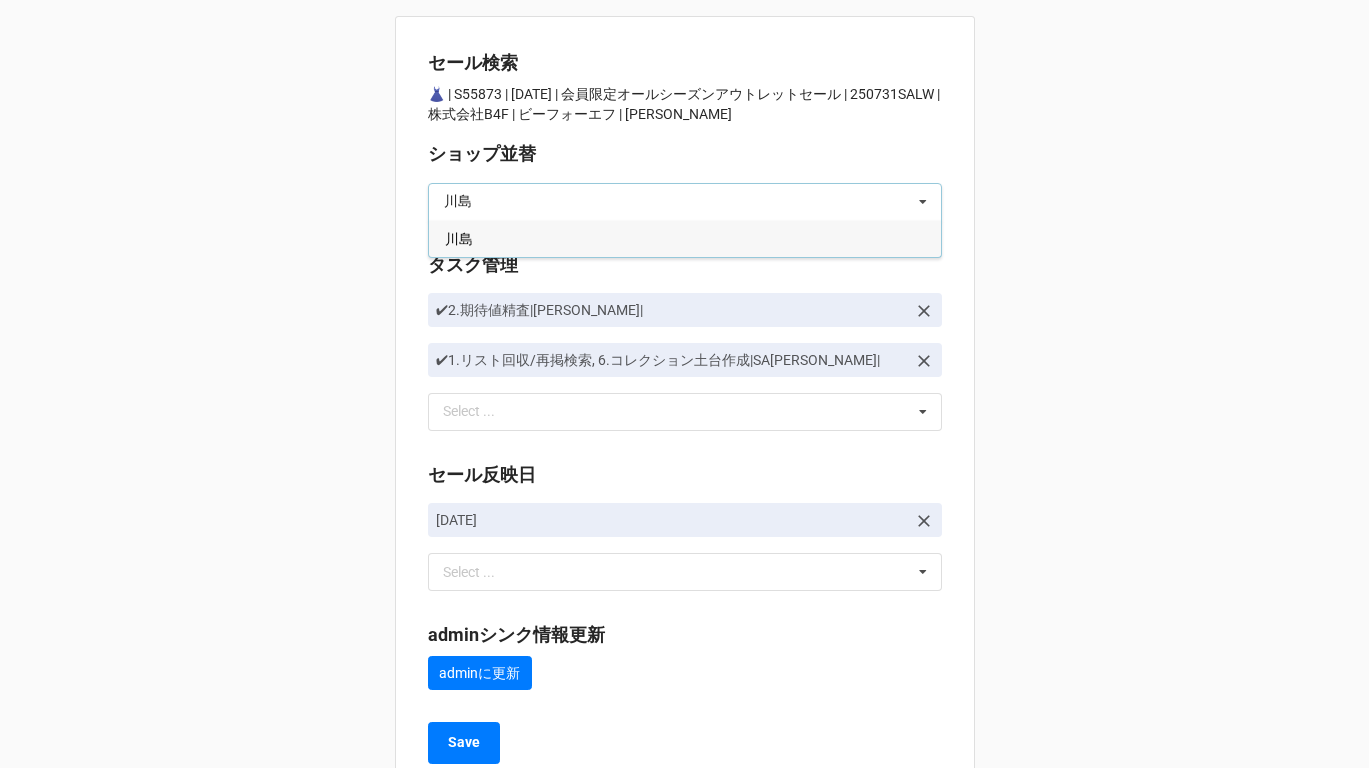 type on "川島" 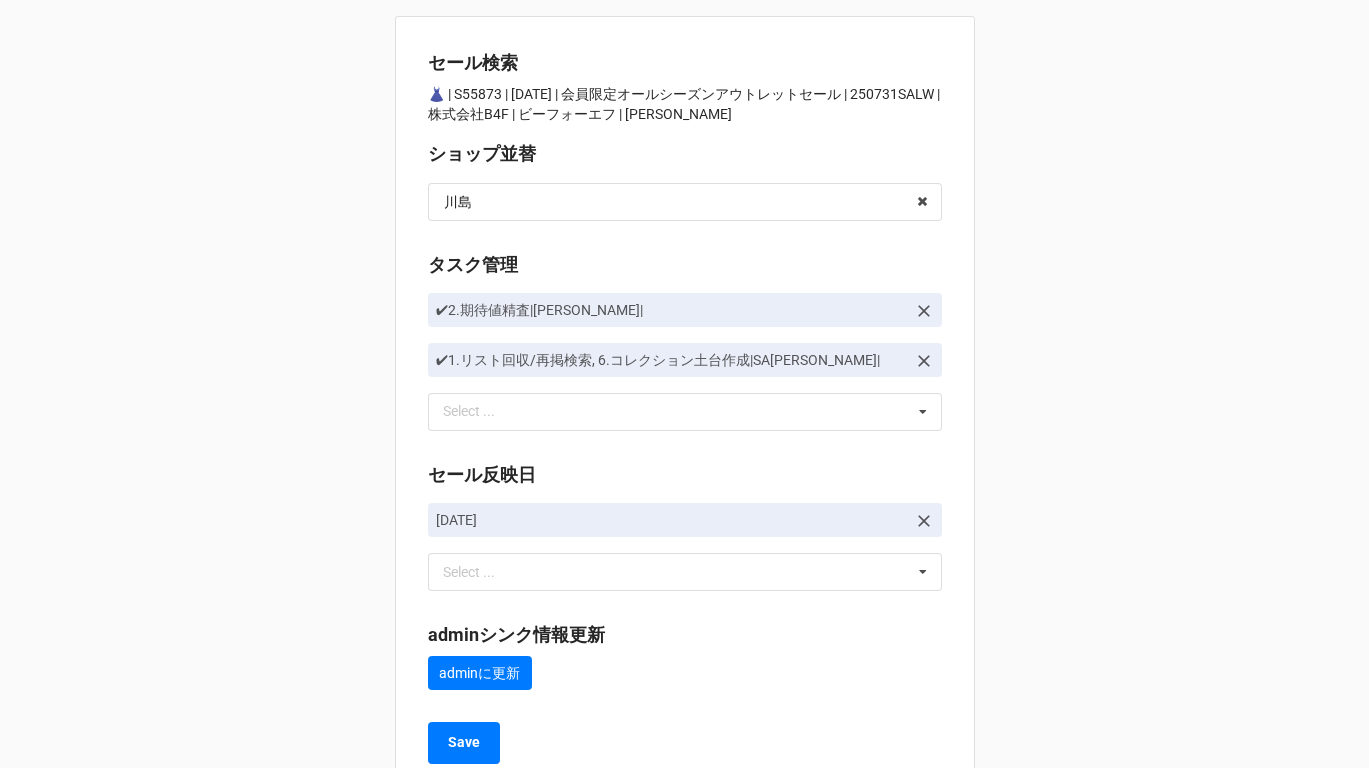 scroll, scrollTop: 61, scrollLeft: 0, axis: vertical 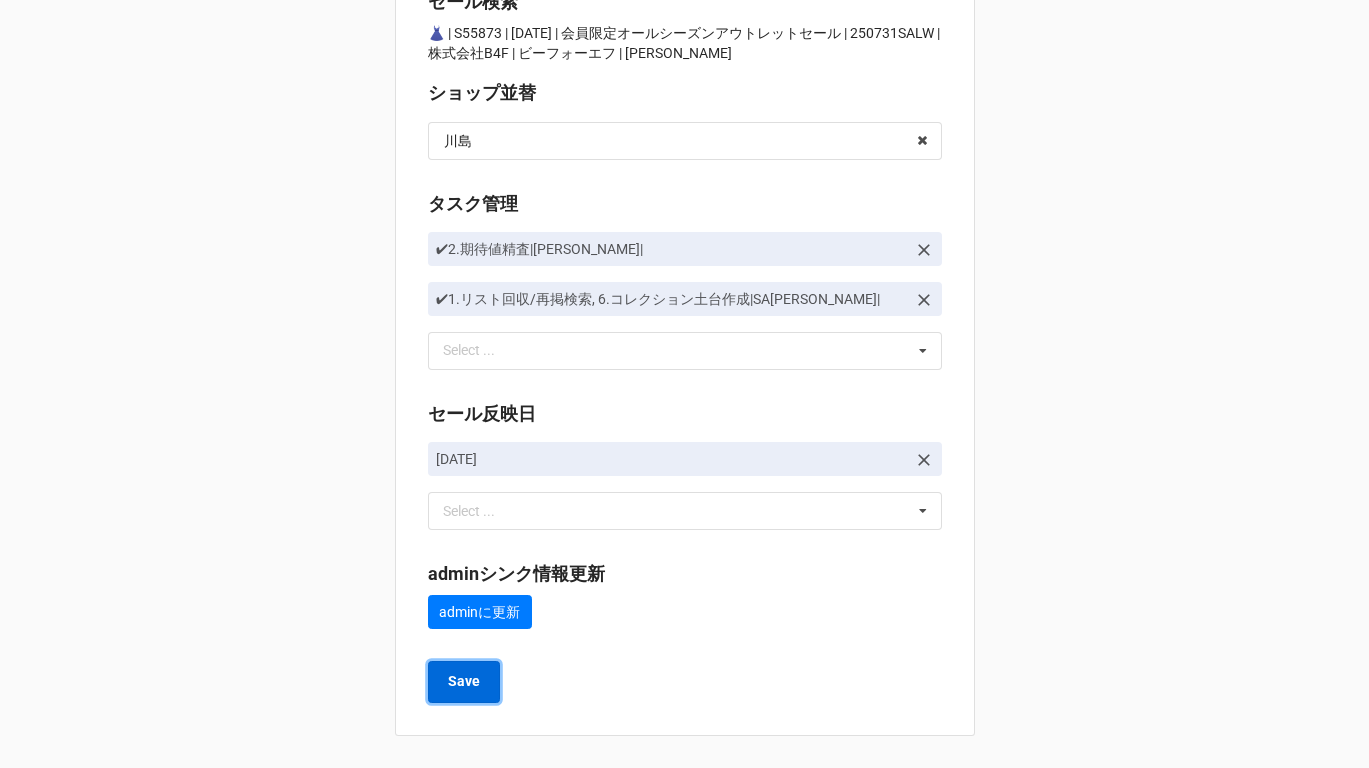 click on "Save" at bounding box center [464, 681] 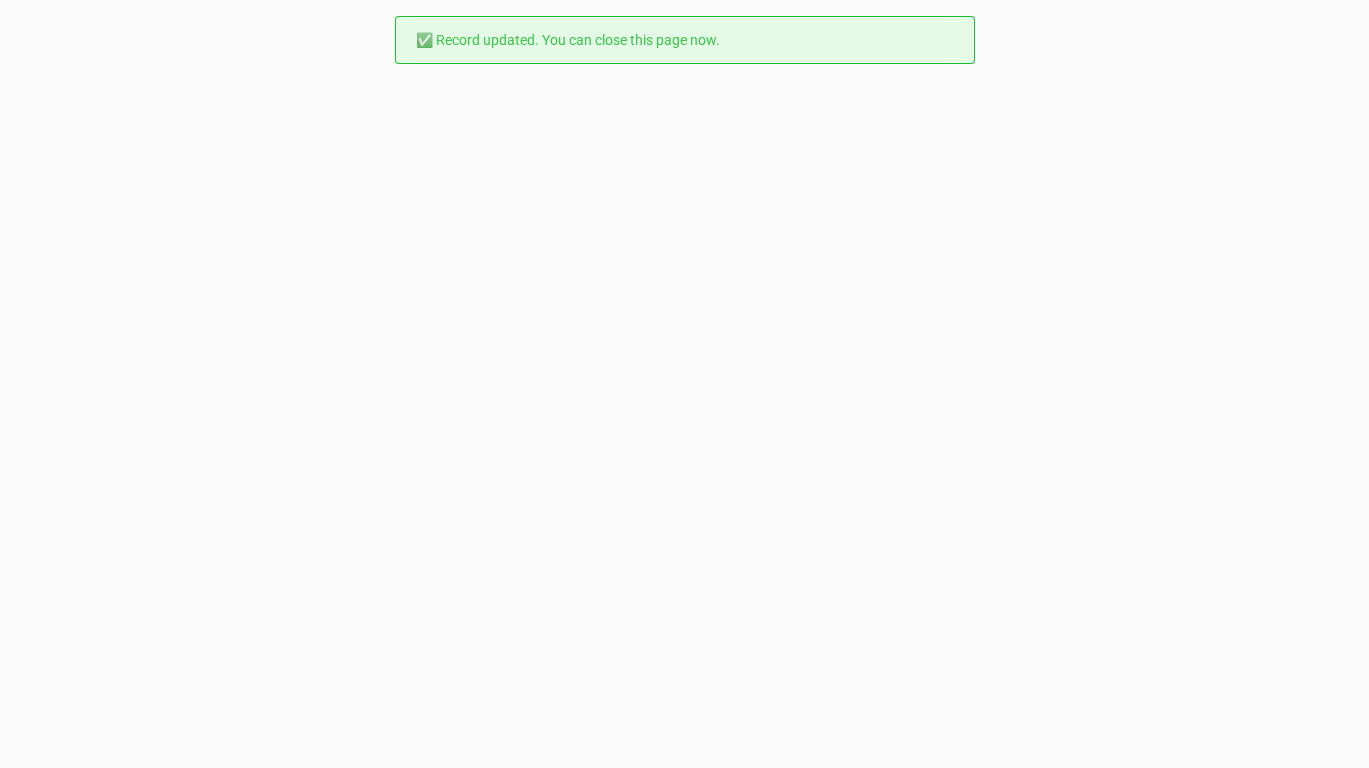 scroll, scrollTop: 0, scrollLeft: 0, axis: both 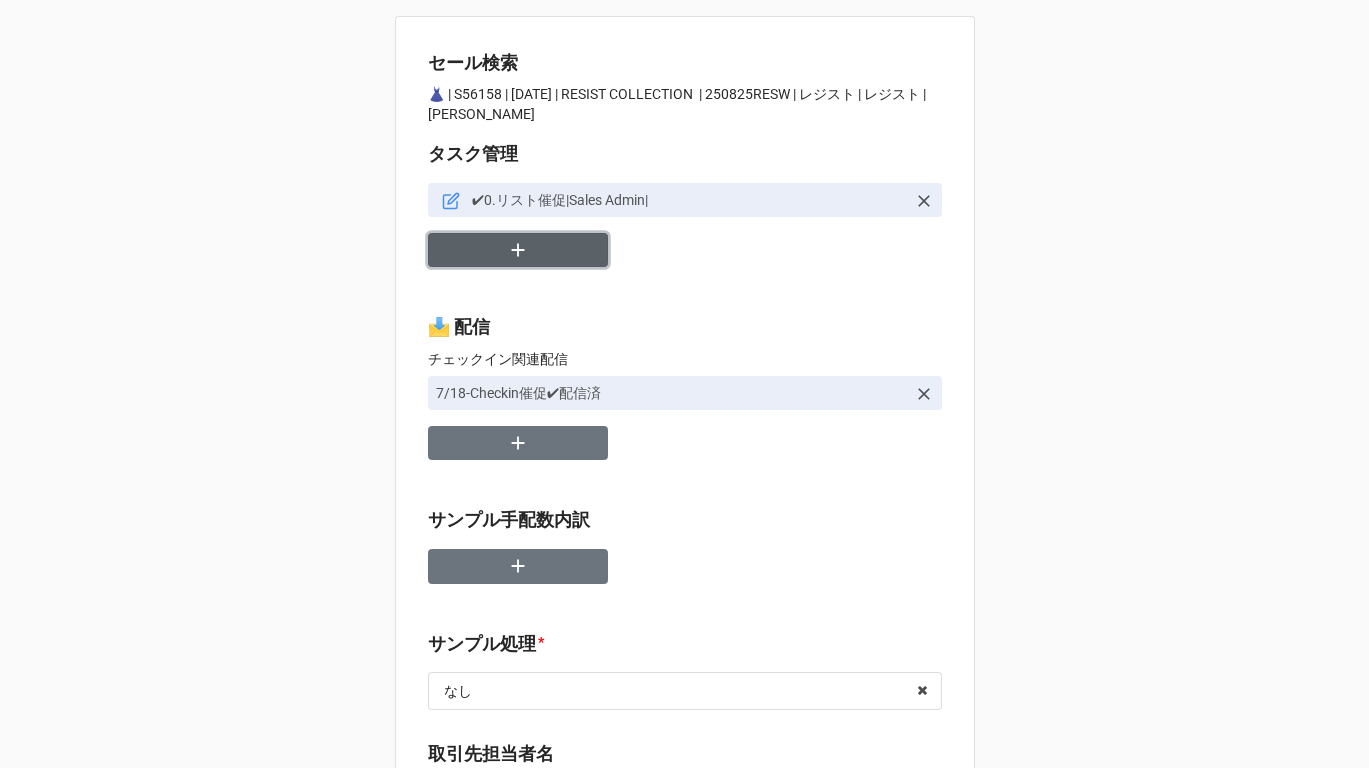 type on "x" 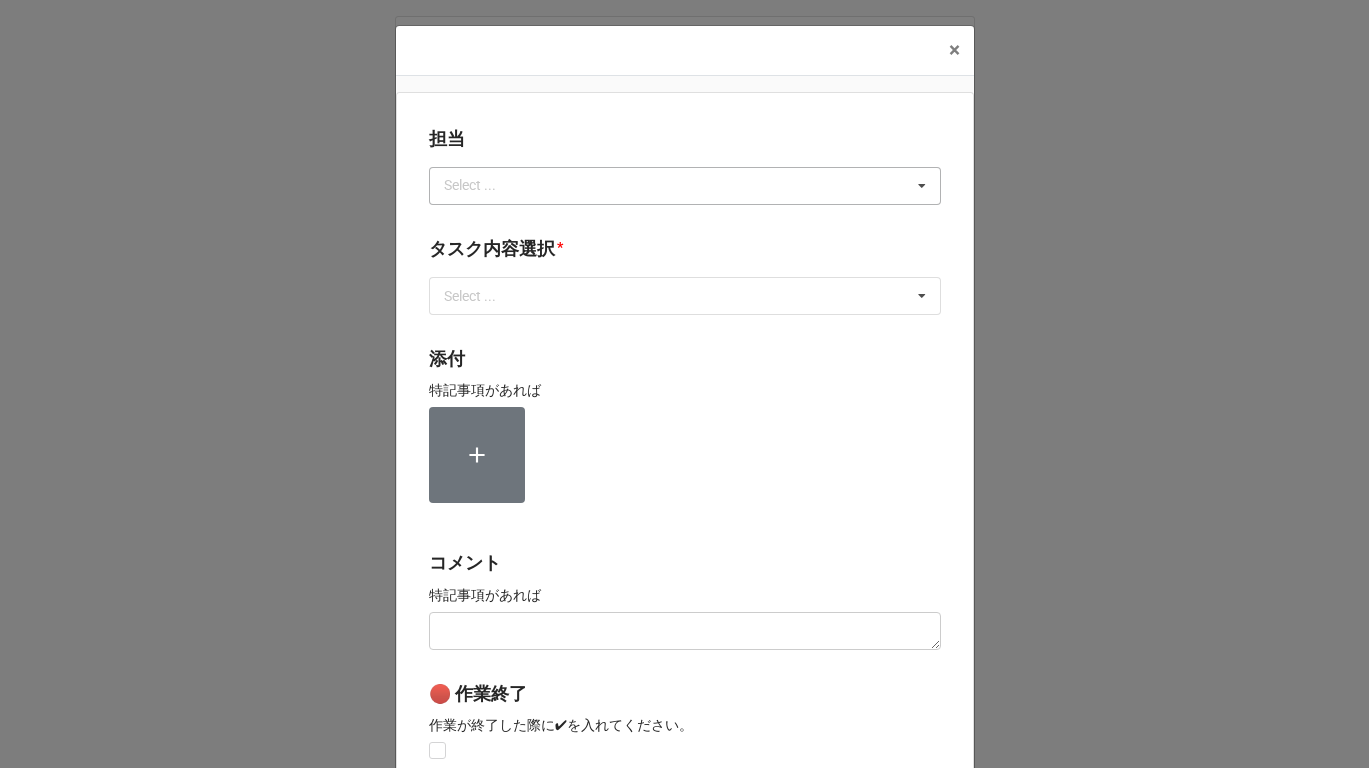 click on "Select ..." at bounding box center [482, 185] 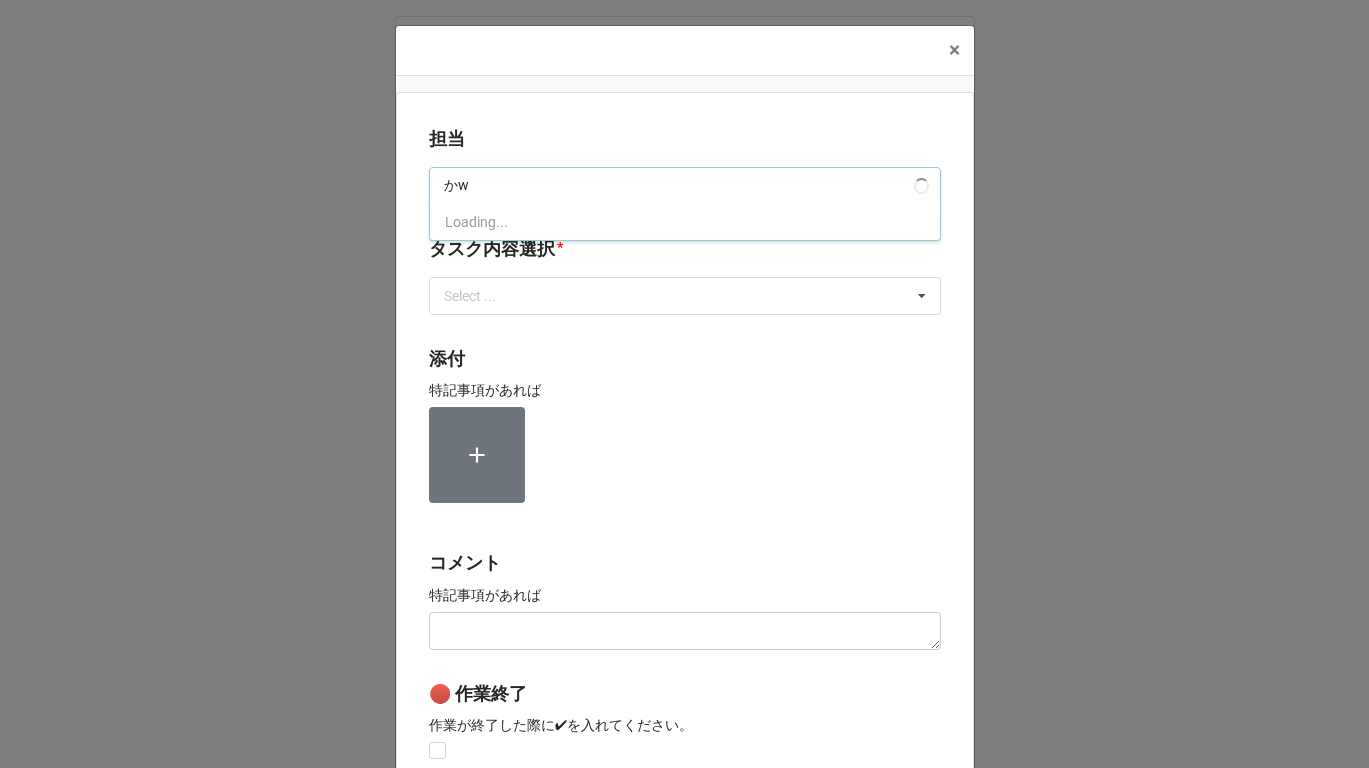 type on "か" 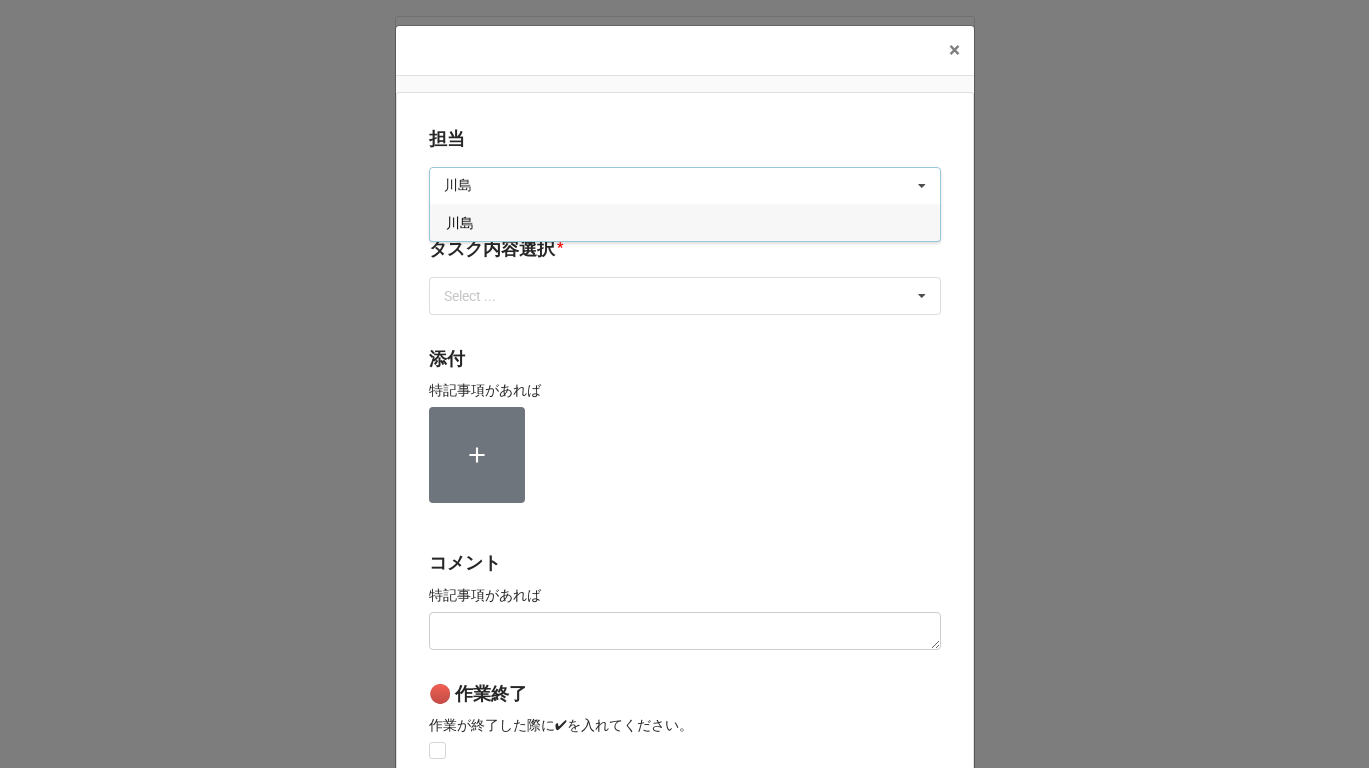 type on "川島" 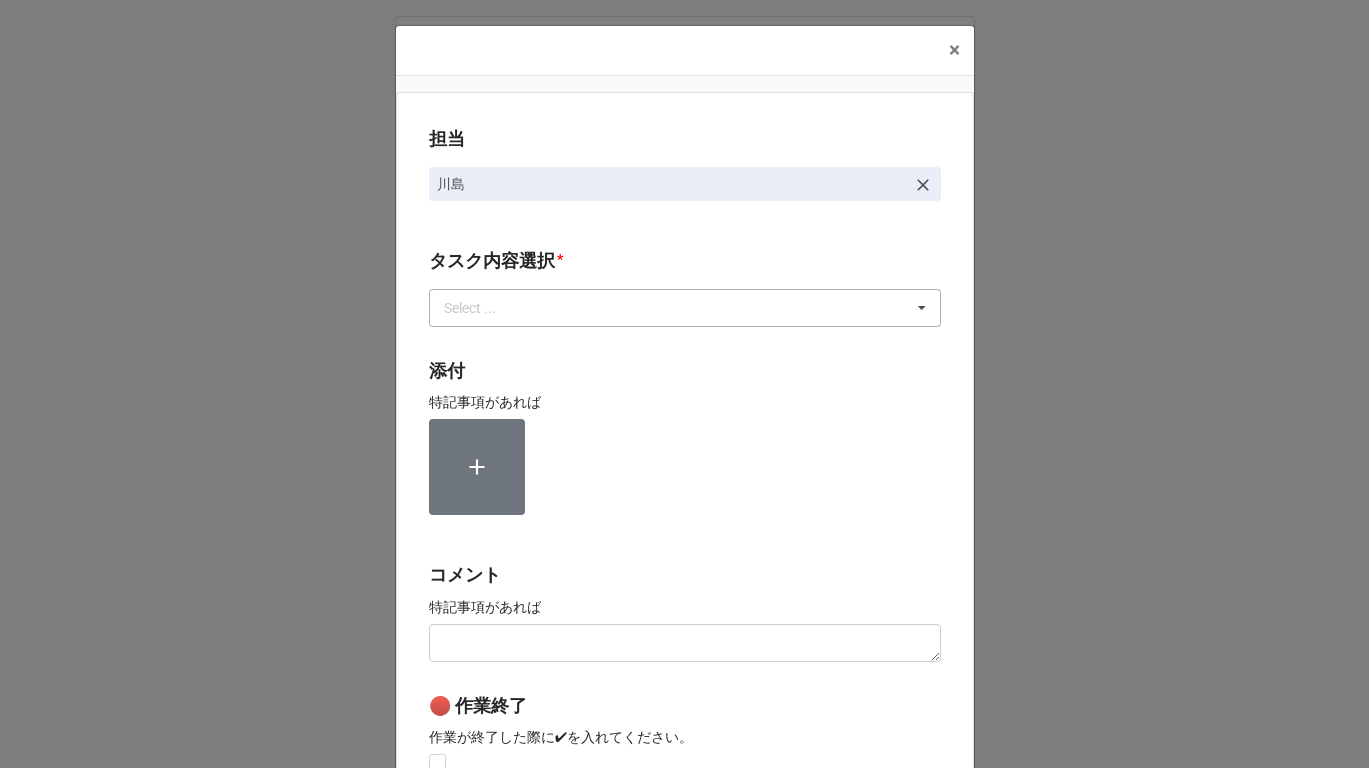 click on "Select ..." at bounding box center (482, 307) 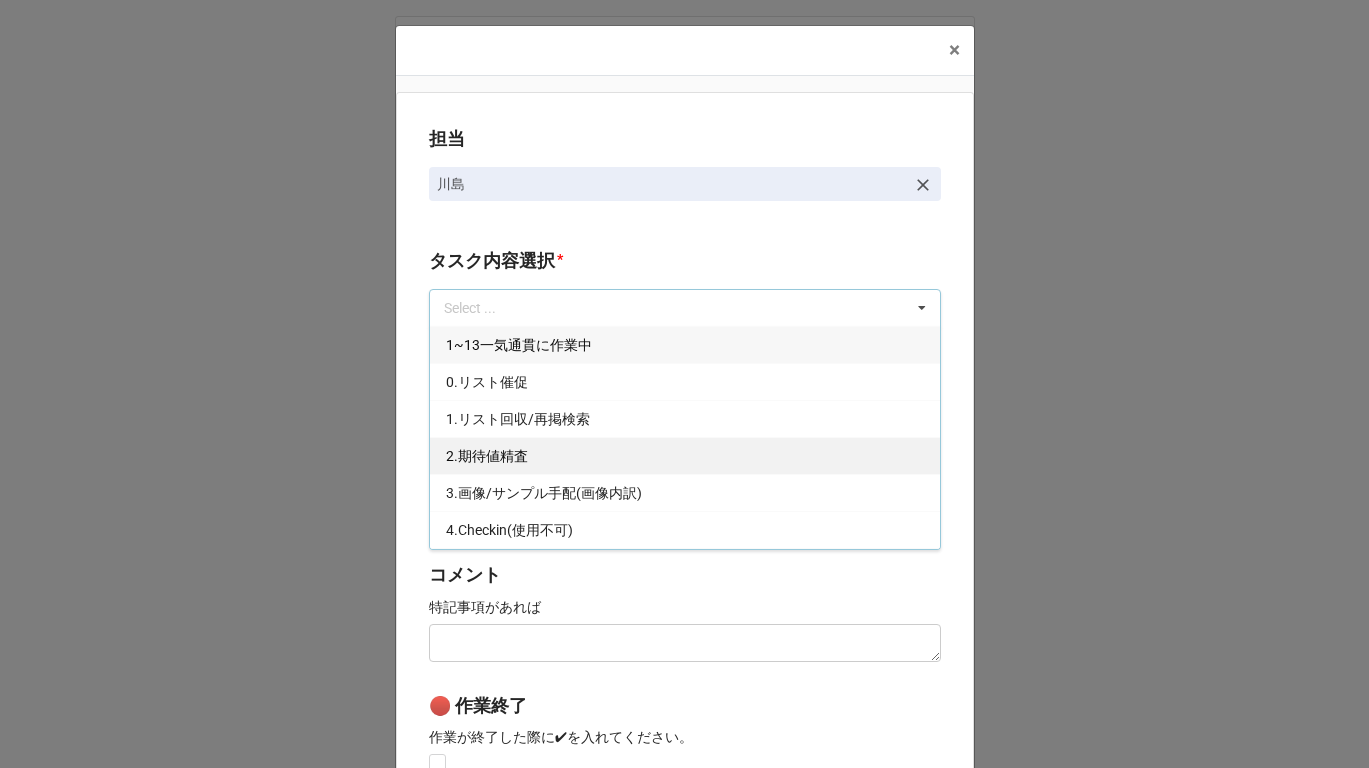 click on "2.期待値精査" at bounding box center (685, 455) 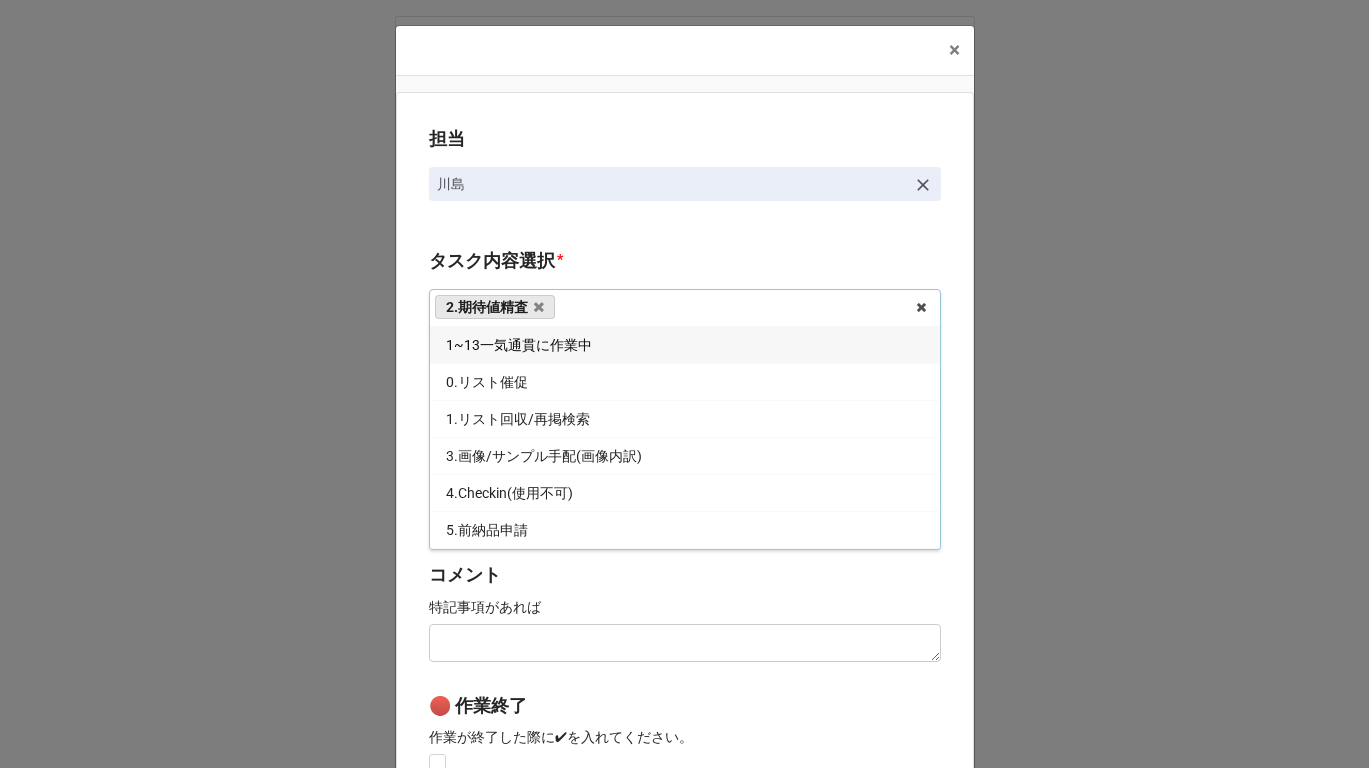click on "担当 [PERSON_NAME][GEOGRAPHIC_DATA]内容選択 * 2.期待値精査 1~13一気通貫に作業中 0.リスト催促 1.リスト回収/再掲検索 3.画像/サンプル手配(画像内訳) 4.Checkin(使用不可) 5.前納品申請 6.コレクション土台作成 7.リネーム 8.Airtable土台作成 9.寸法情報をコレクションにアップ 10.ピッチ 11.検品報告回収 12.画像パスQC 13.最終数量反映 14.コレクションQC/反映 15.荷物探し中 *イレギュラー問題 B4Fで土台からアップまで担当する 内容更新(SALE開催に影響なし) 添付 特記事項があれば
コメント 特記事項があれば
🔴 作業終了 作業が終了した際に✔︎を入れてください。
Save" at bounding box center (685, 495) 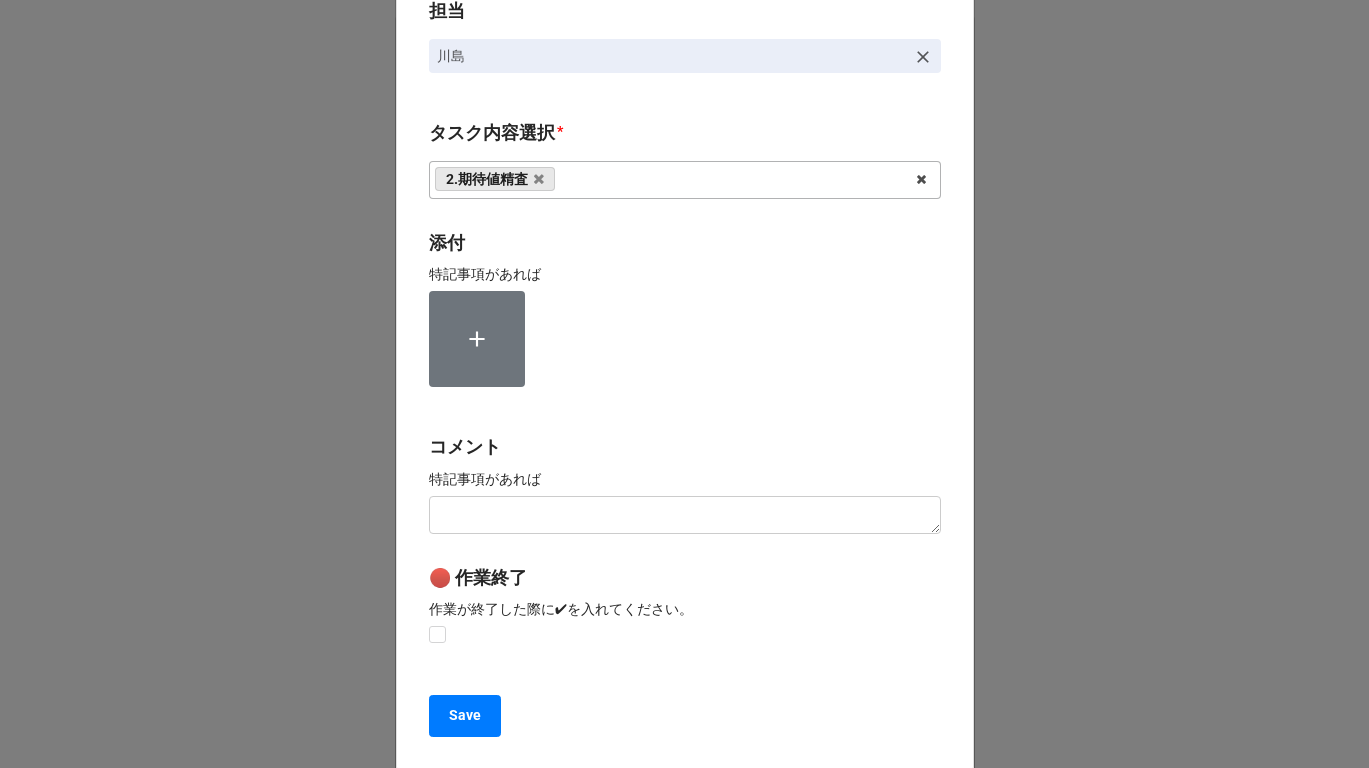 scroll, scrollTop: 287, scrollLeft: 0, axis: vertical 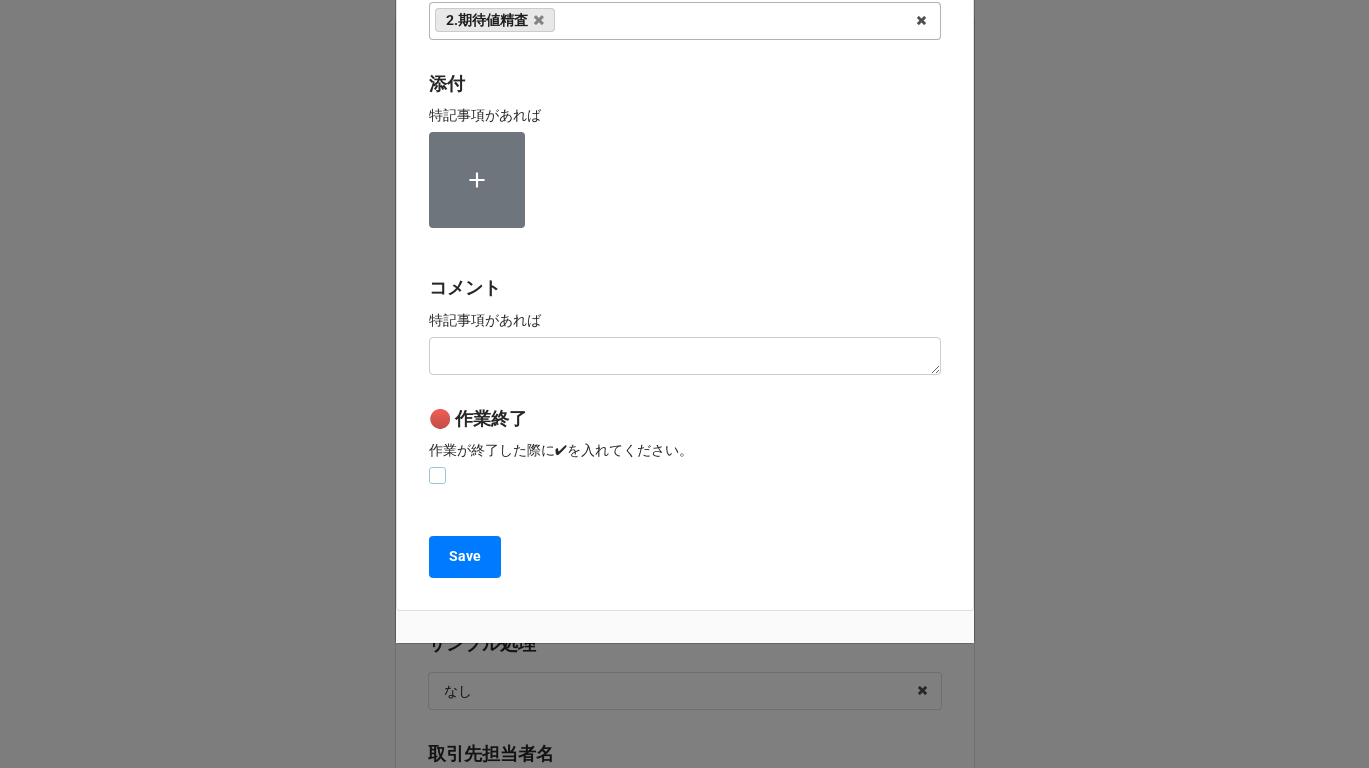 click at bounding box center [437, 467] 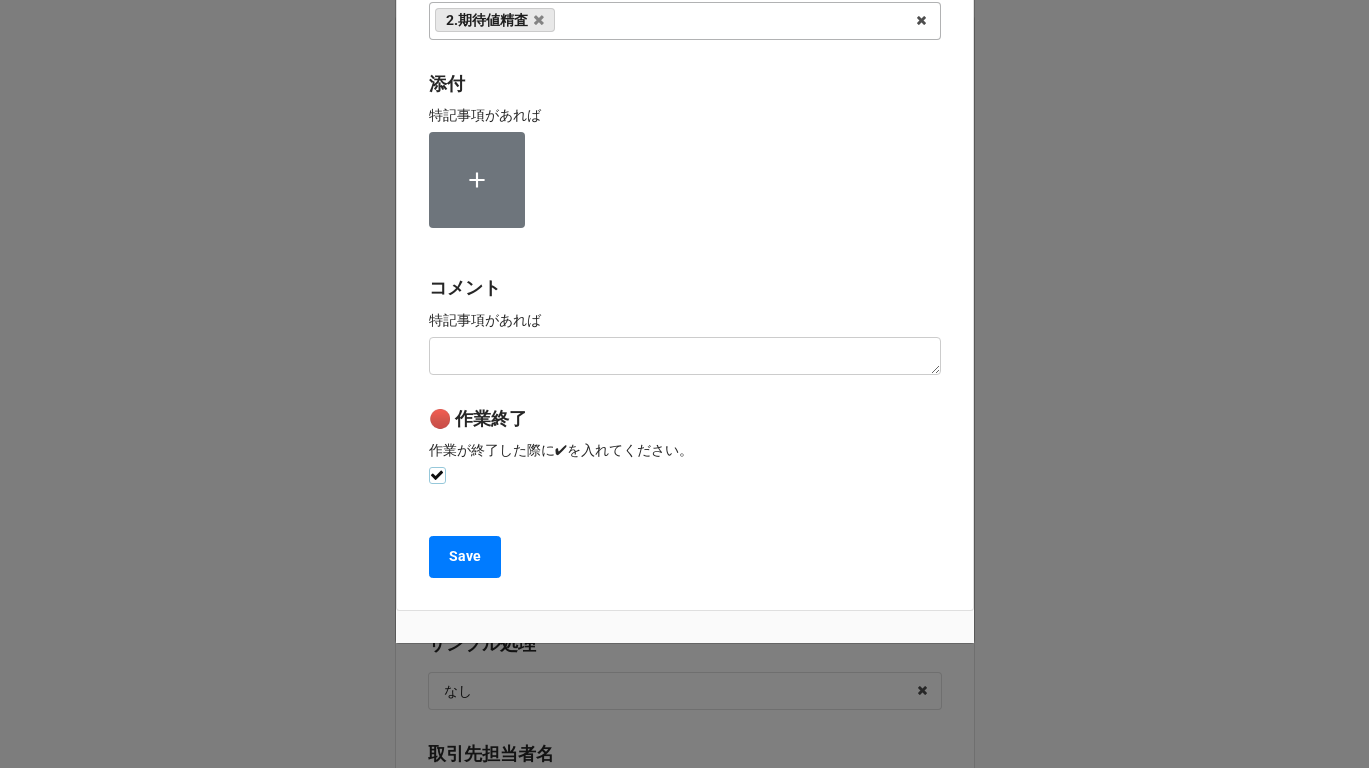 checkbox on "true" 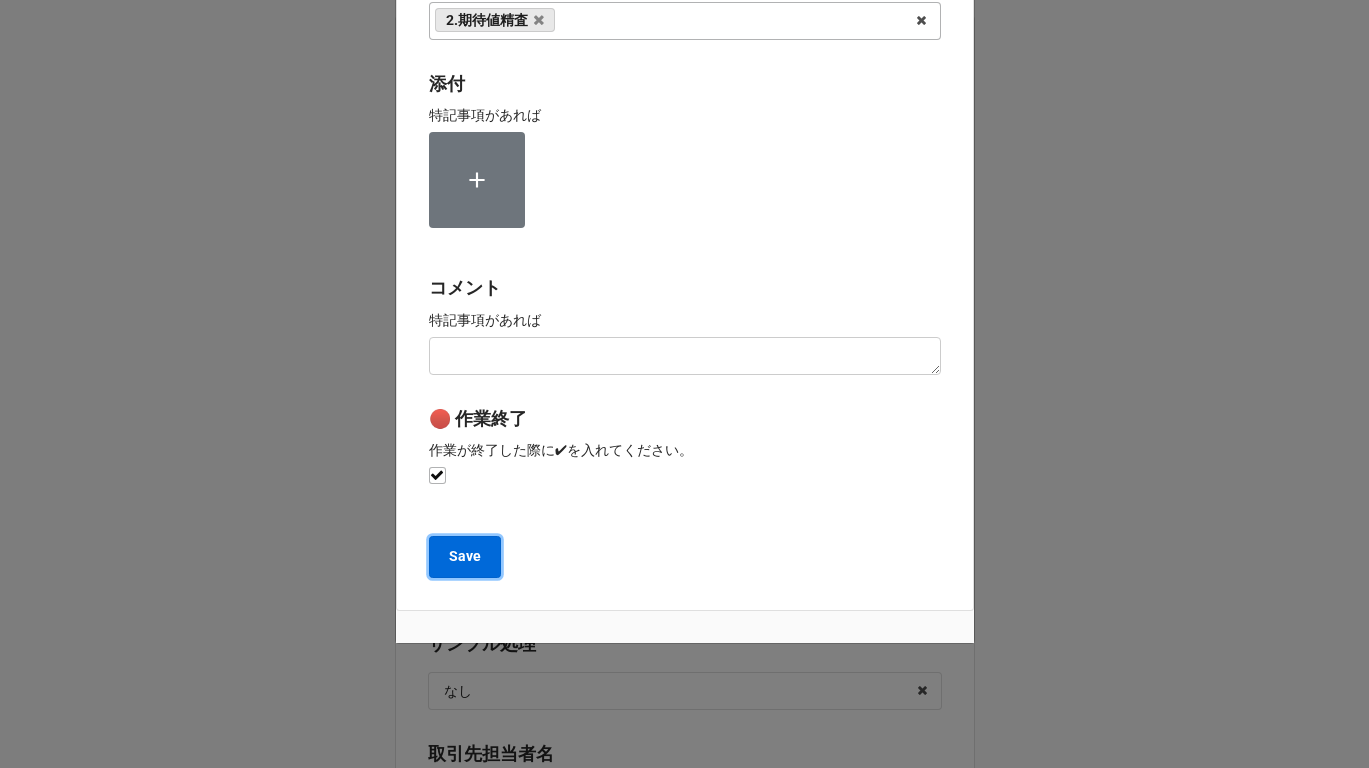 click on "Save" at bounding box center [465, 557] 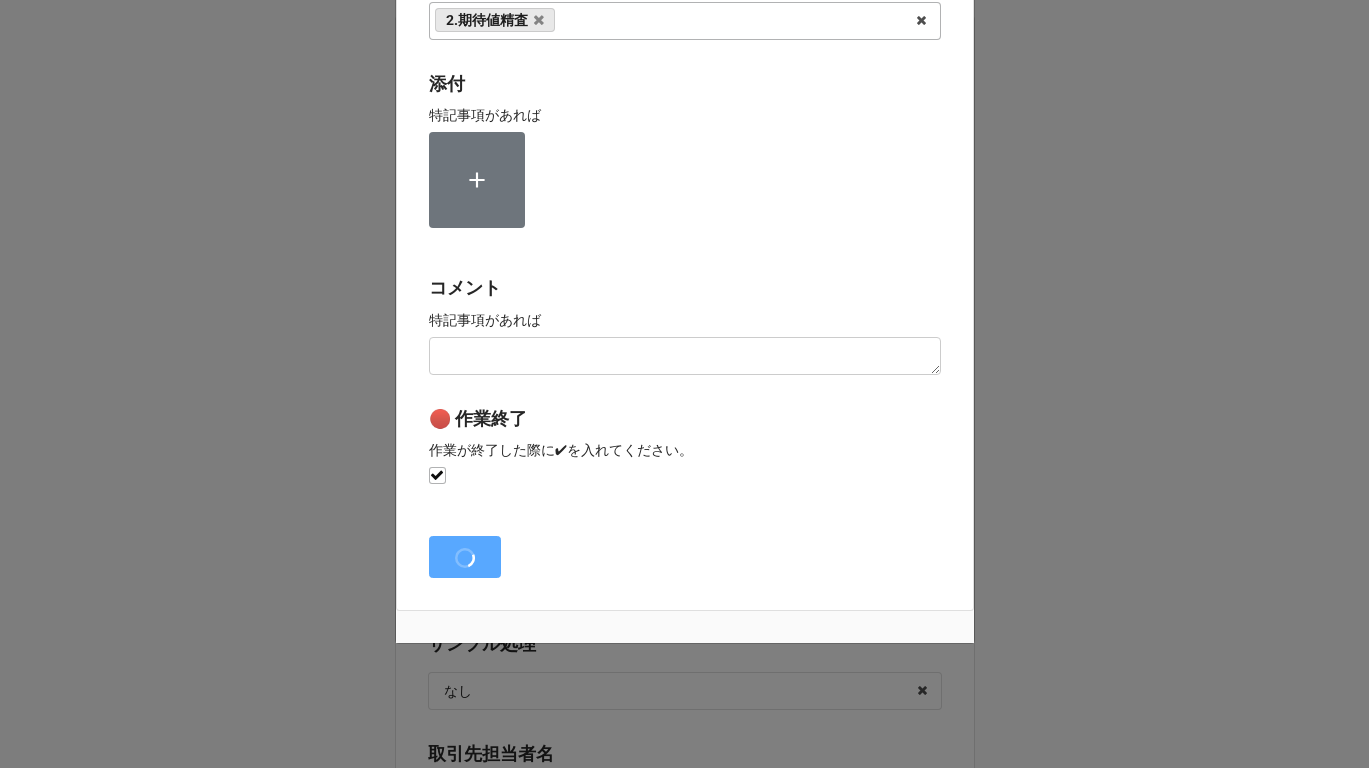 type on "x" 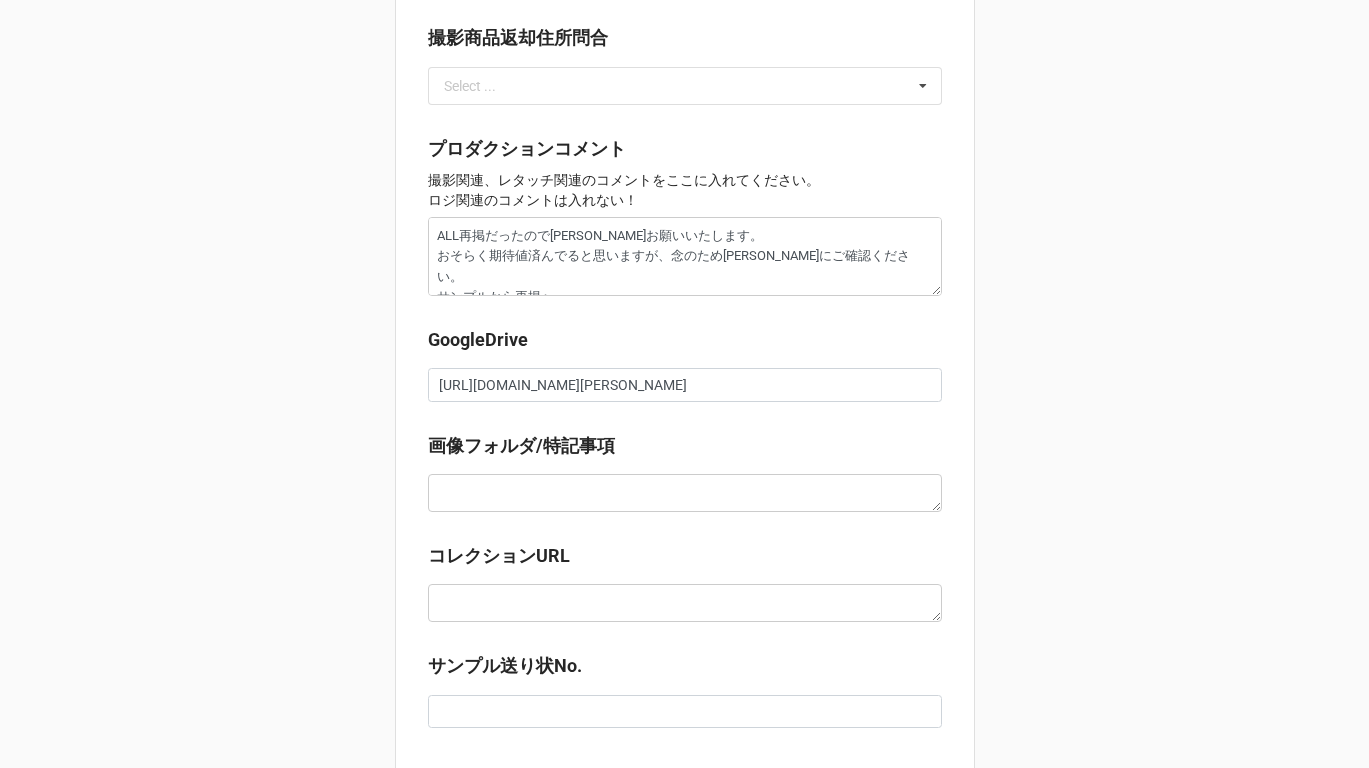 scroll, scrollTop: 2072, scrollLeft: 0, axis: vertical 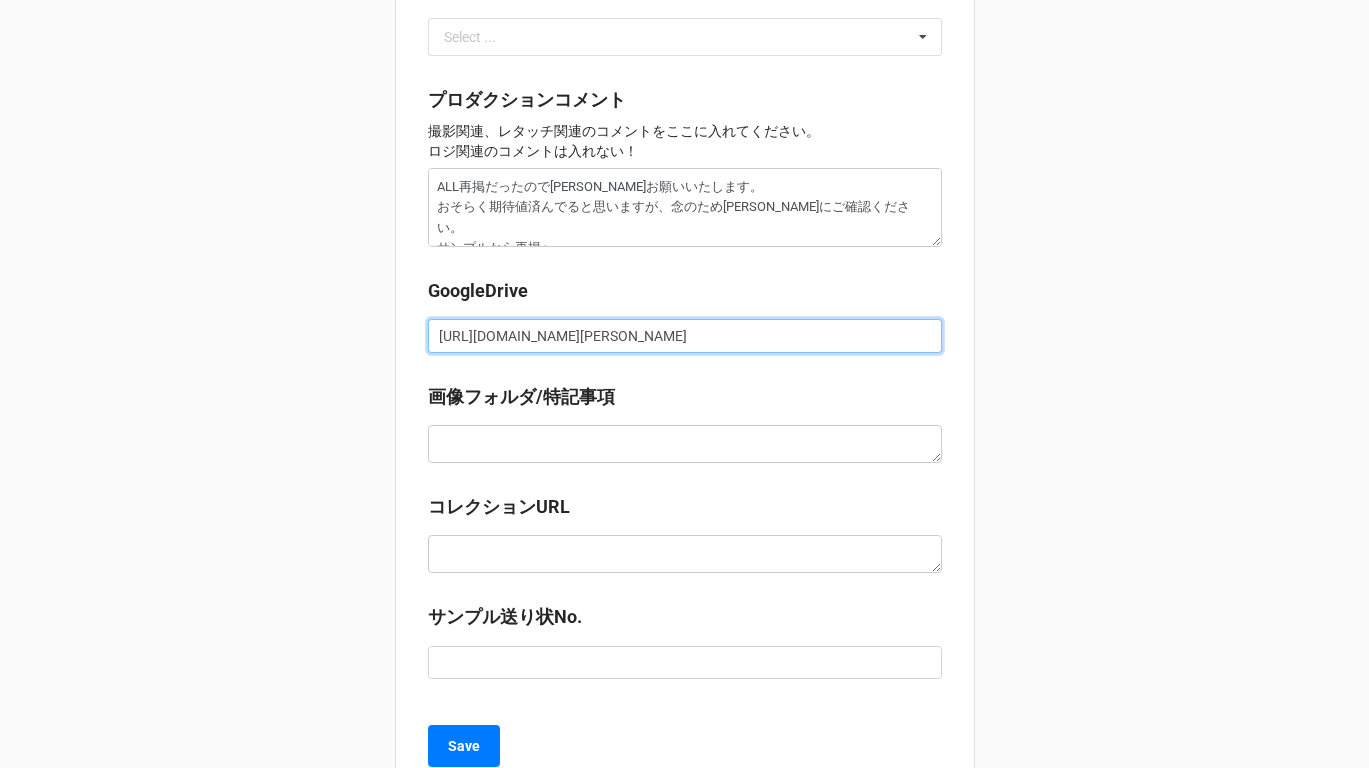 drag, startPoint x: 764, startPoint y: 334, endPoint x: 1021, endPoint y: 334, distance: 257 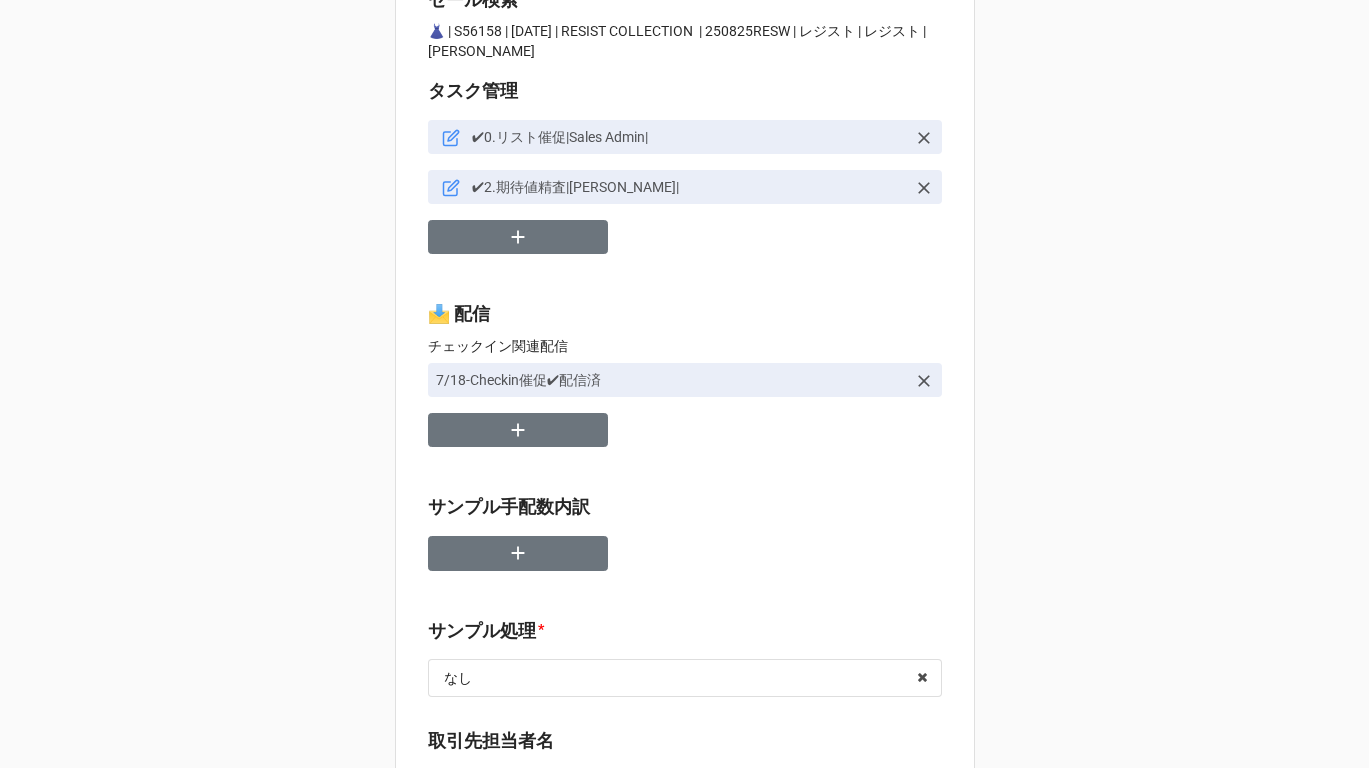 scroll, scrollTop: 0, scrollLeft: 0, axis: both 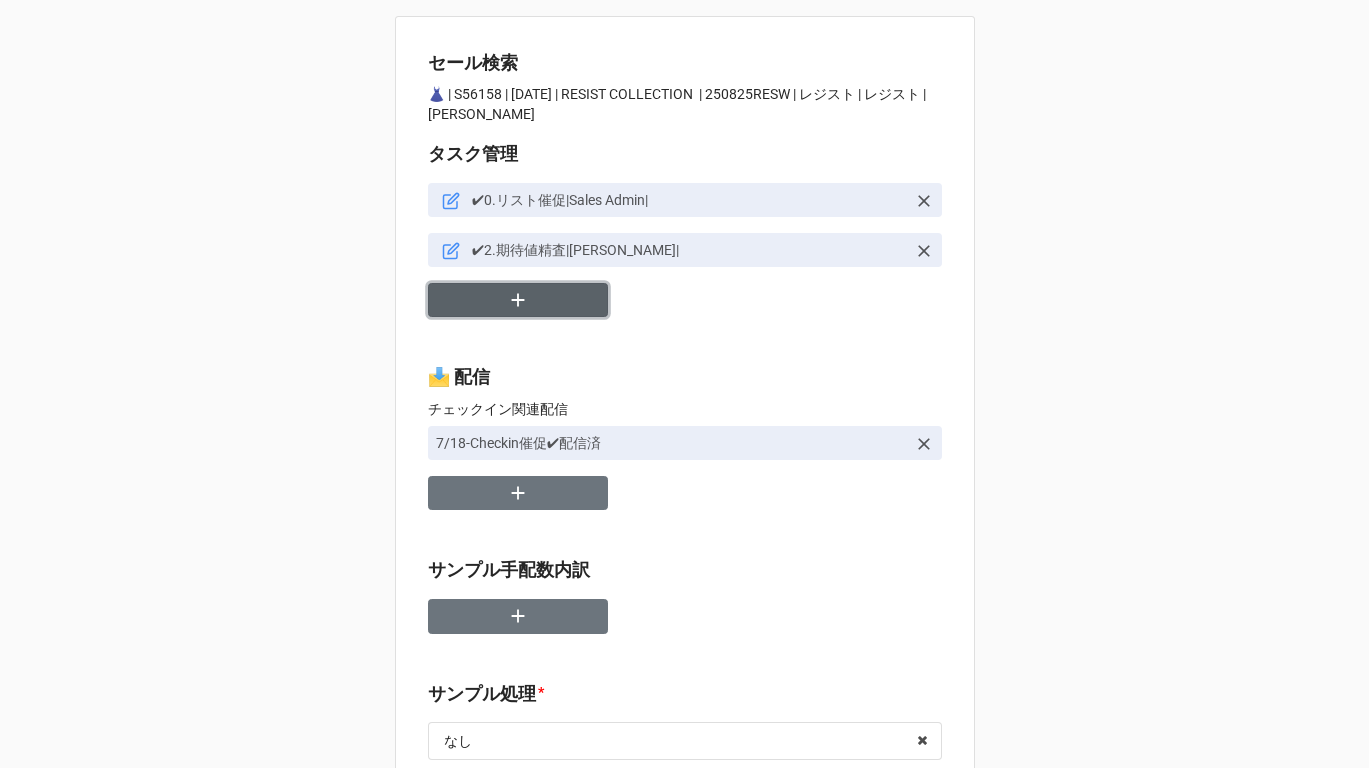 click 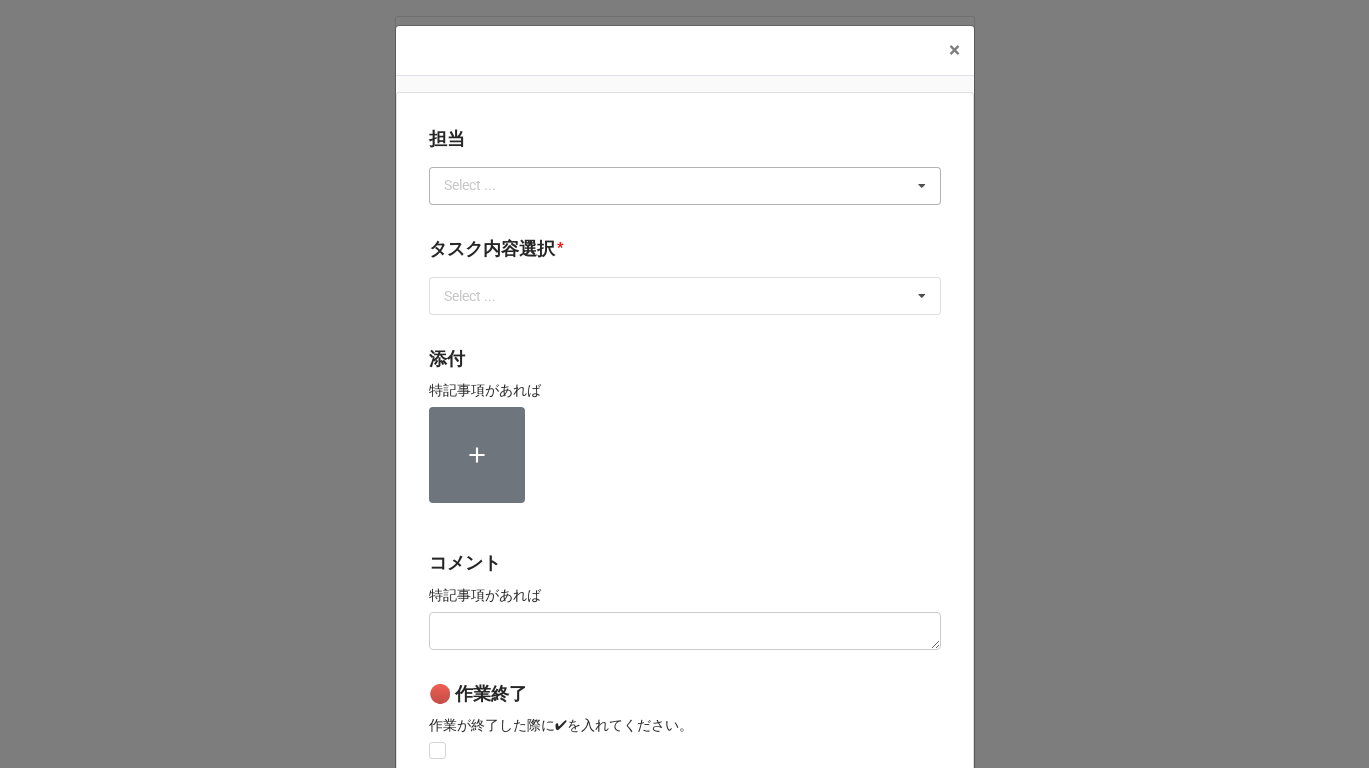 click on "Select ..." at bounding box center (482, 185) 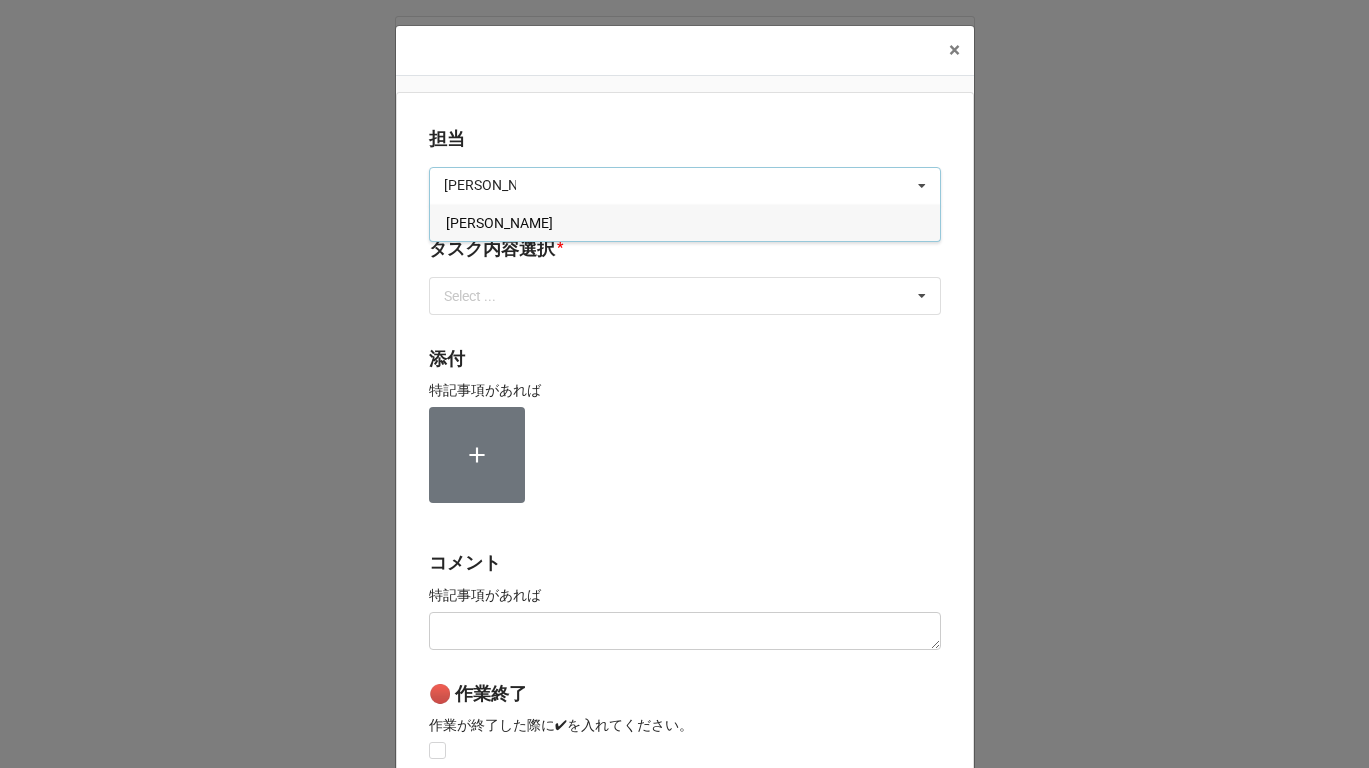 type on "[PERSON_NAME]" 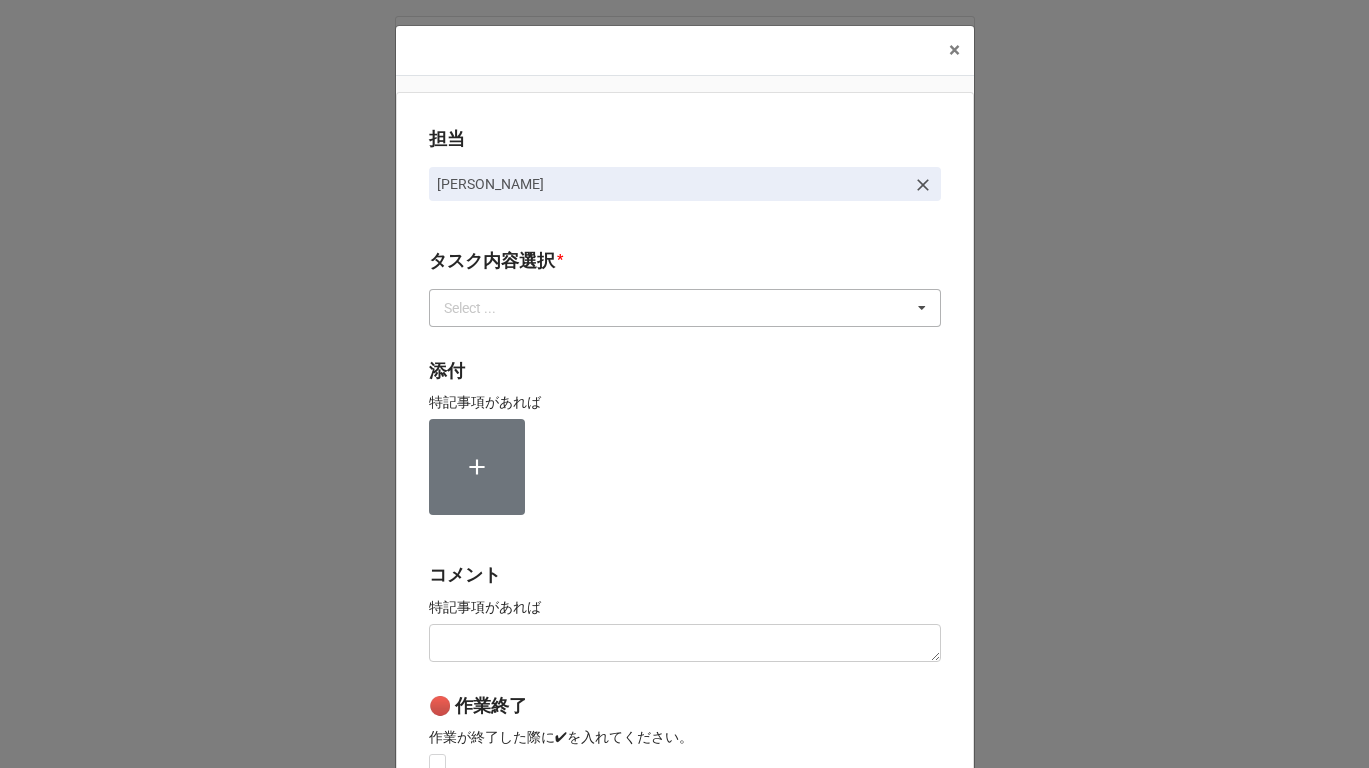 click on "Select ..." at bounding box center (482, 307) 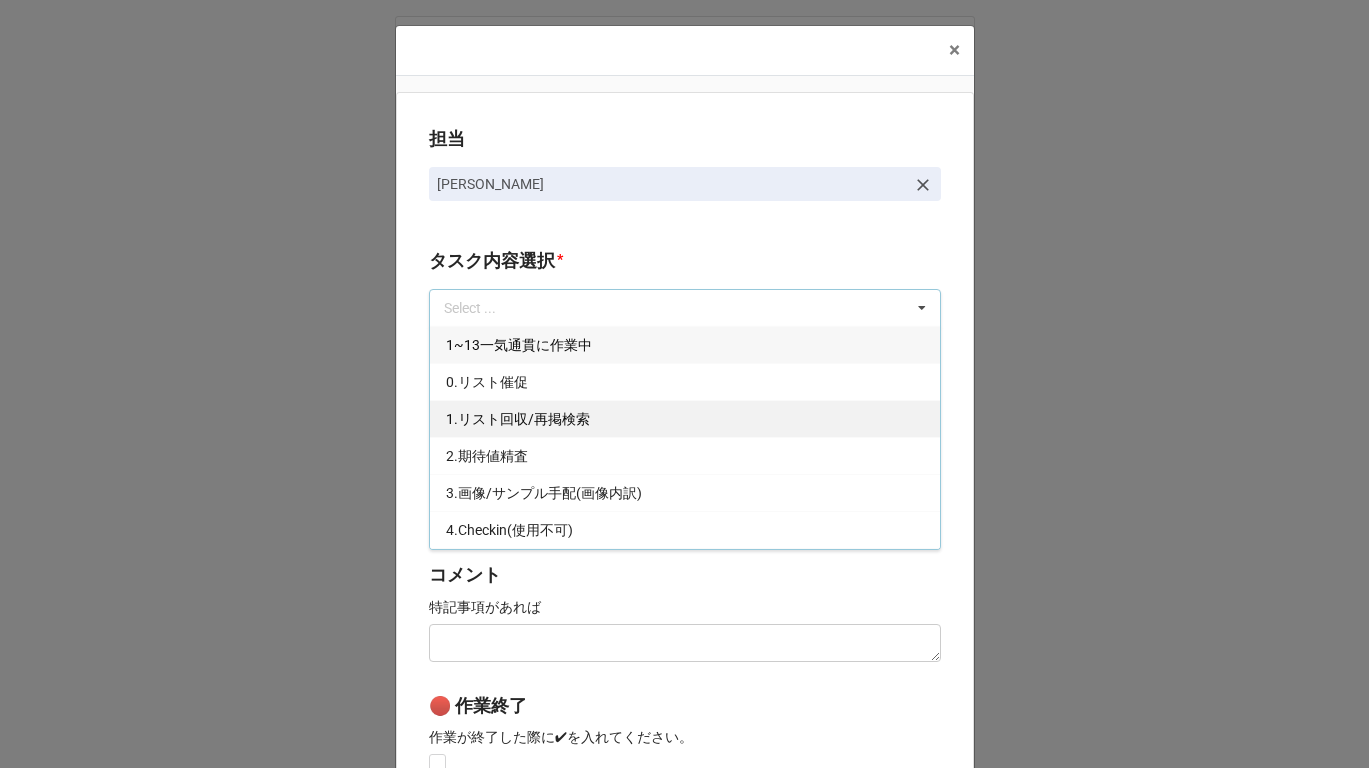 click on "1.リスト回収/再掲検索" at bounding box center (518, 419) 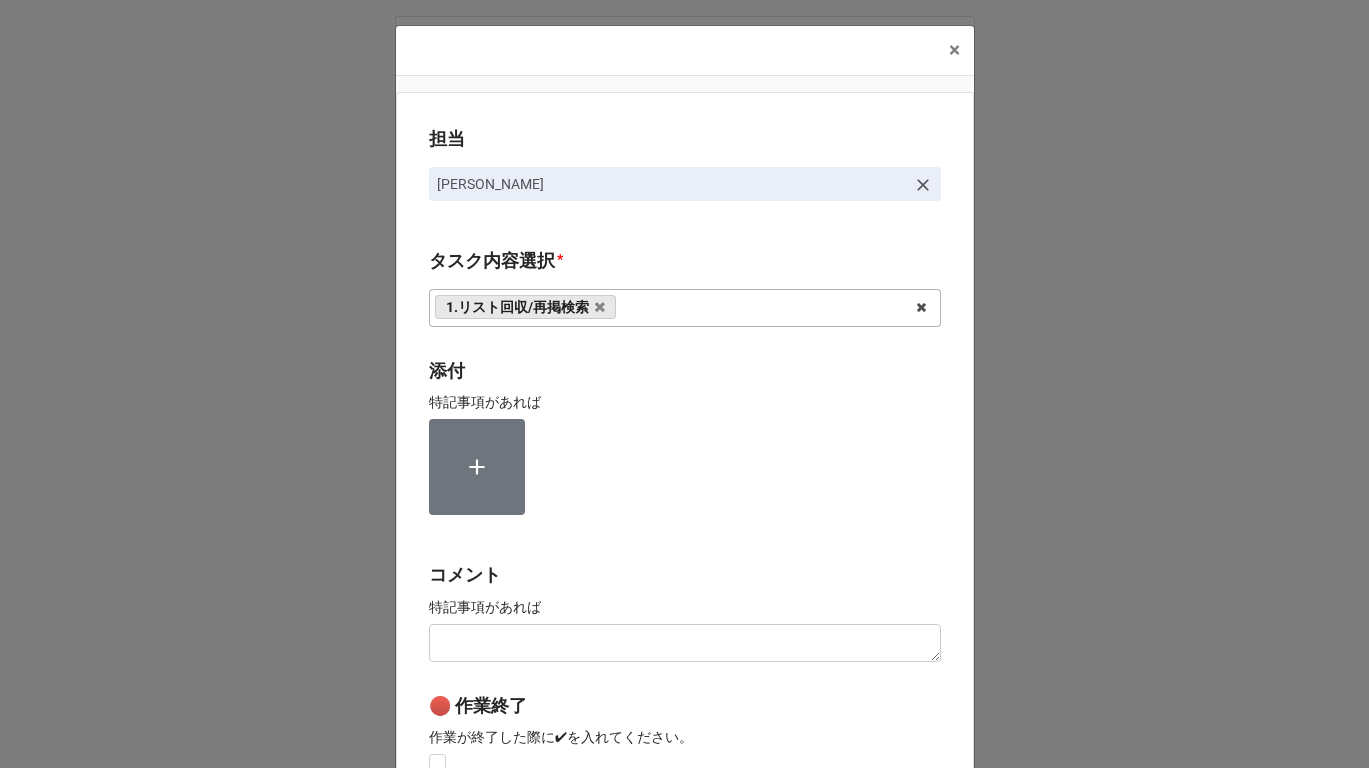 click on "担当 [PERSON_NAME]内容選択 * 1.リスト回収/再掲検索 1~13一気通貫に作業中 0.リスト催促 2.期待値精査 3.画像/サンプル手配(画像内訳) 4.Checkin(使用不可) 5.前納品申請 6.コレクション土台作成 7.リネーム 8.Airtable土台作成 9.寸法情報をコレクションにアップ 10.ピッチ 11.検品報告回収 12.画像パスQC 13.最終数量反映 14.コレクションQC/反映 15.荷物探し中 *イレギュラー問題 B4Fで土台からアップまで担当する 内容更新(SALE開催に影響なし) 添付 特記事項があれば
コメント 特記事項があれば
🔴 作業終了 作業が終了した際に✔︎を入れてください。
Save" at bounding box center [685, 495] 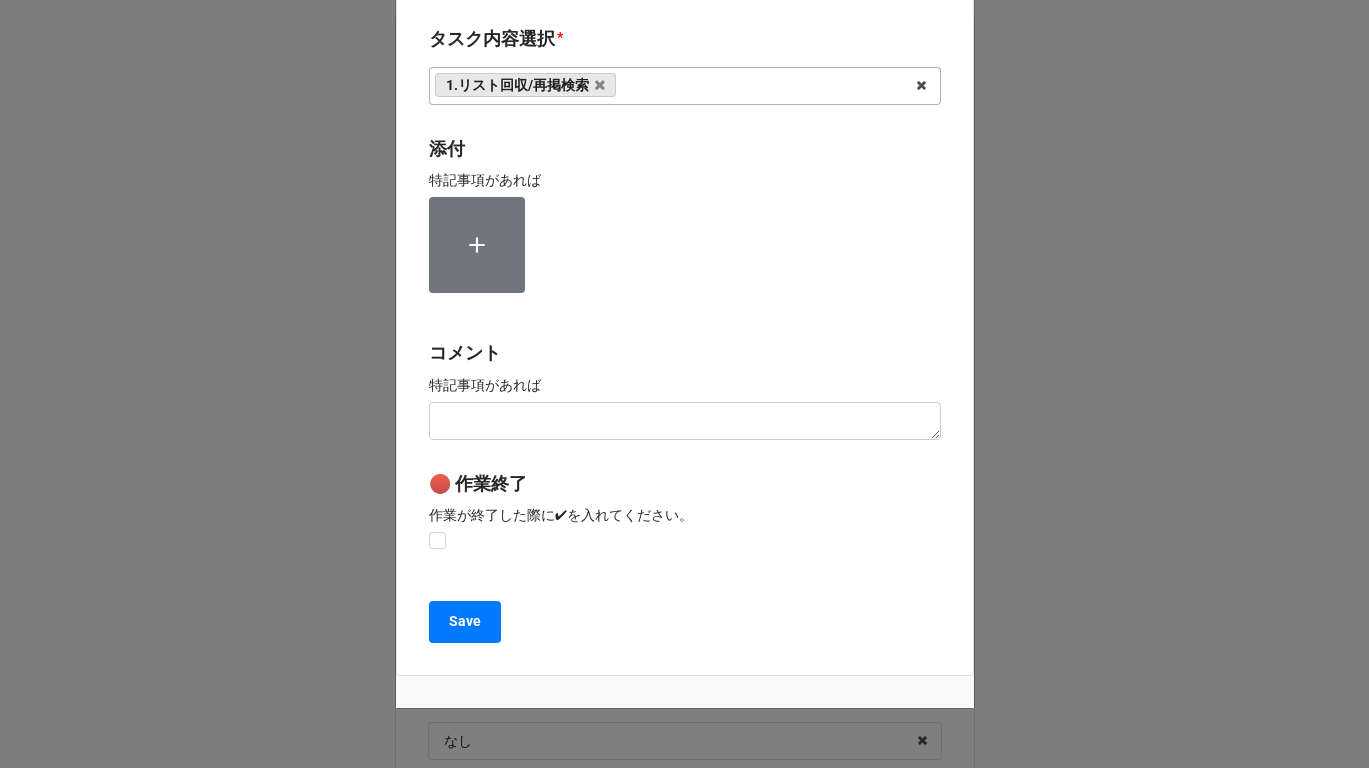 scroll, scrollTop: 0, scrollLeft: 0, axis: both 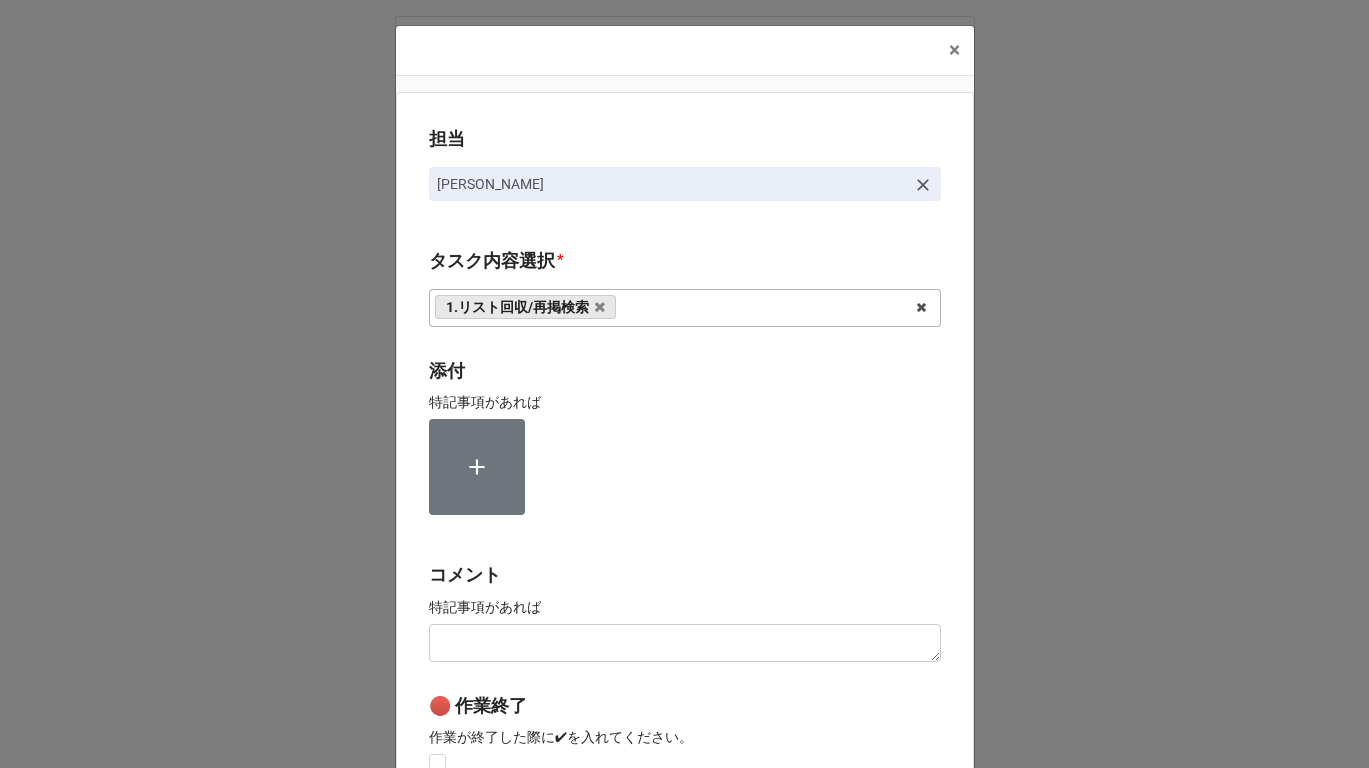 click 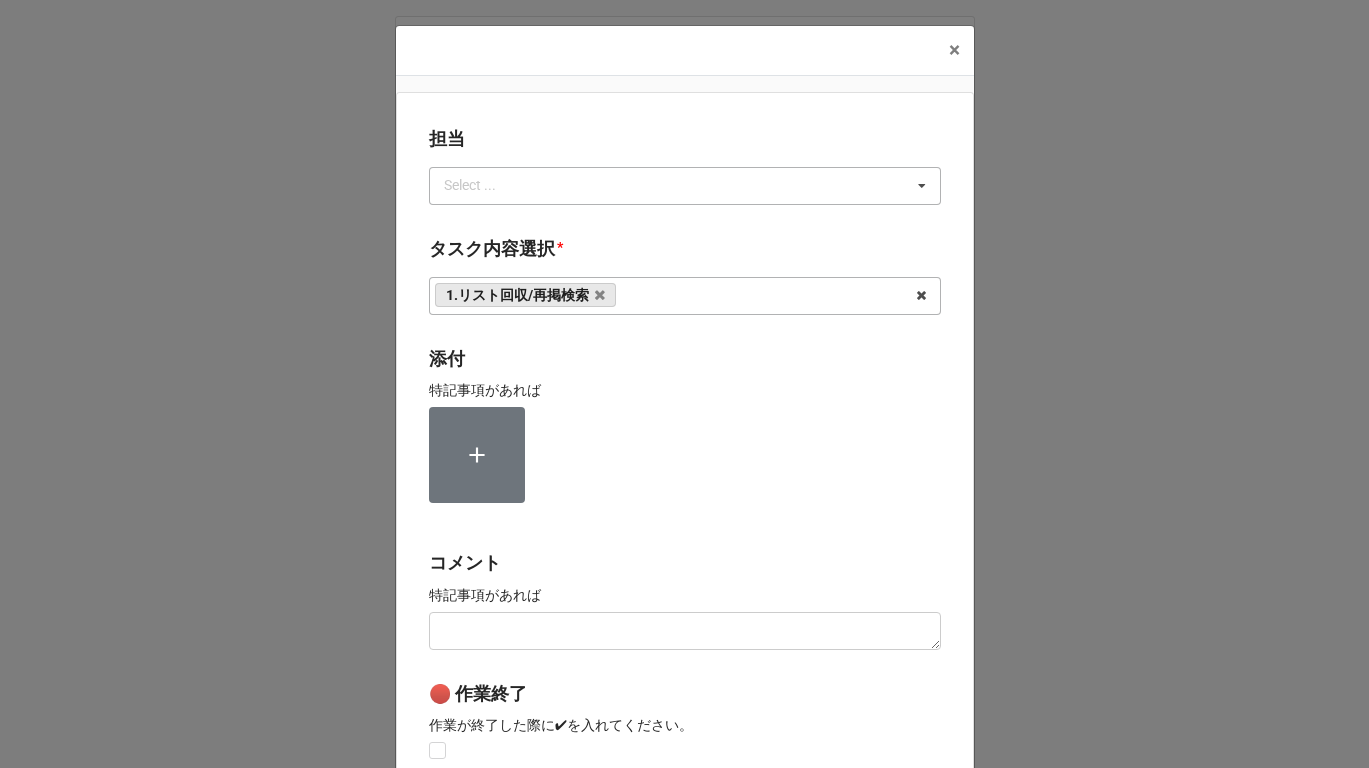 click on "Select ... [PERSON_NAME]" at bounding box center [685, 186] 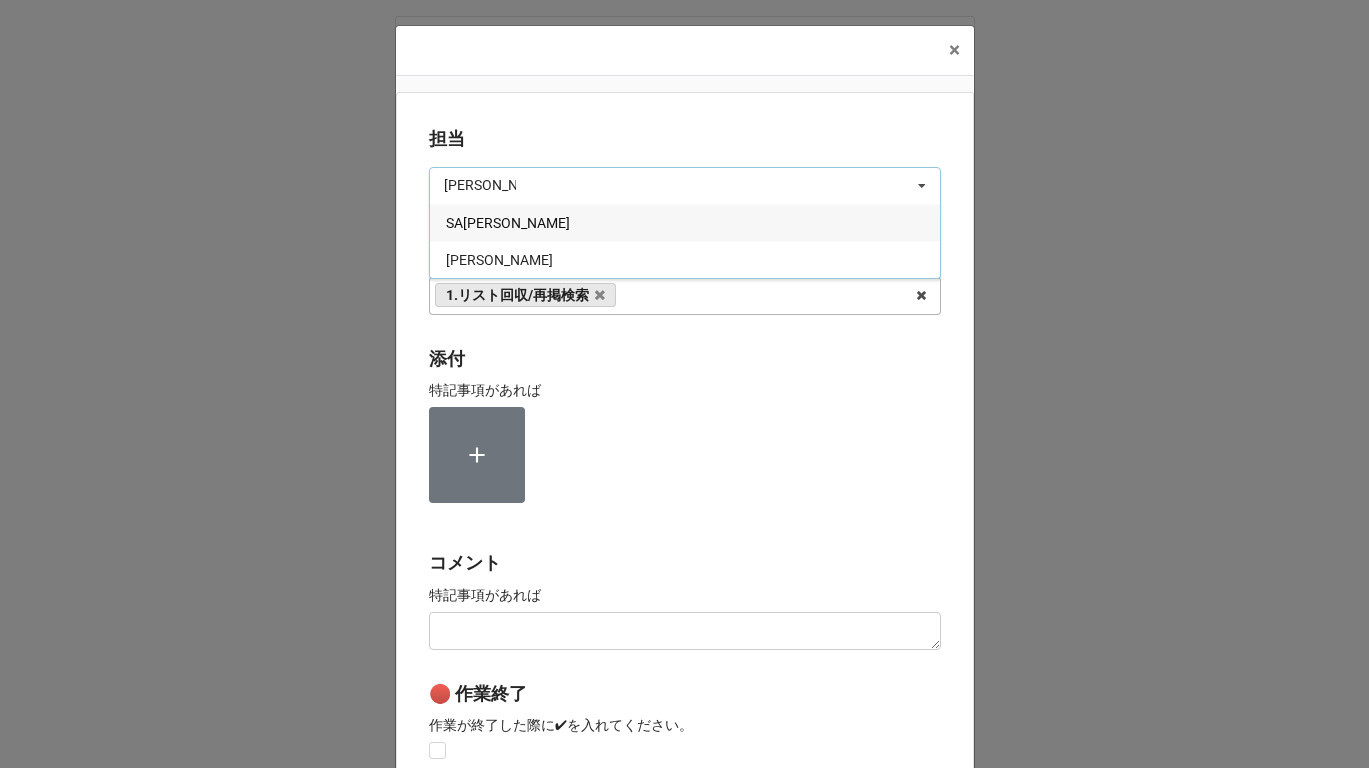 type on "[PERSON_NAME]" 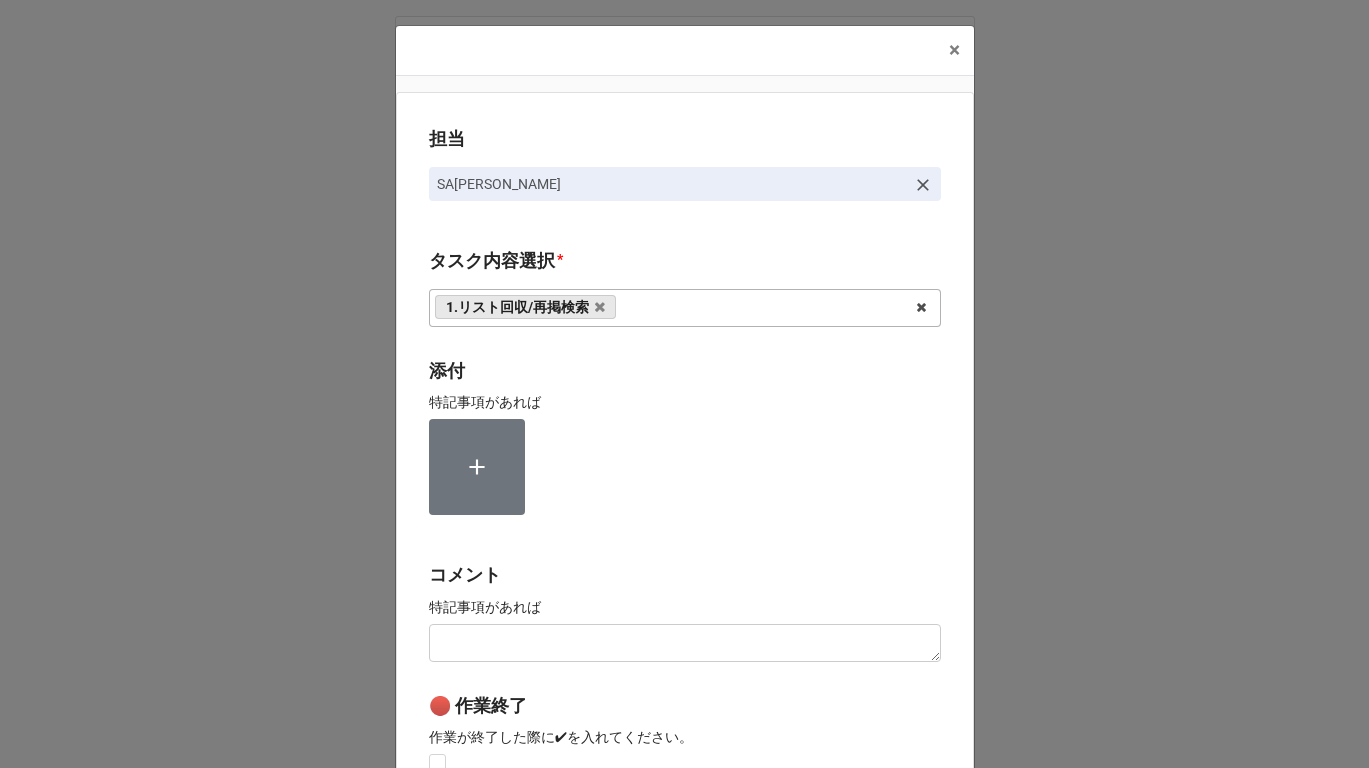 scroll, scrollTop: 287, scrollLeft: 0, axis: vertical 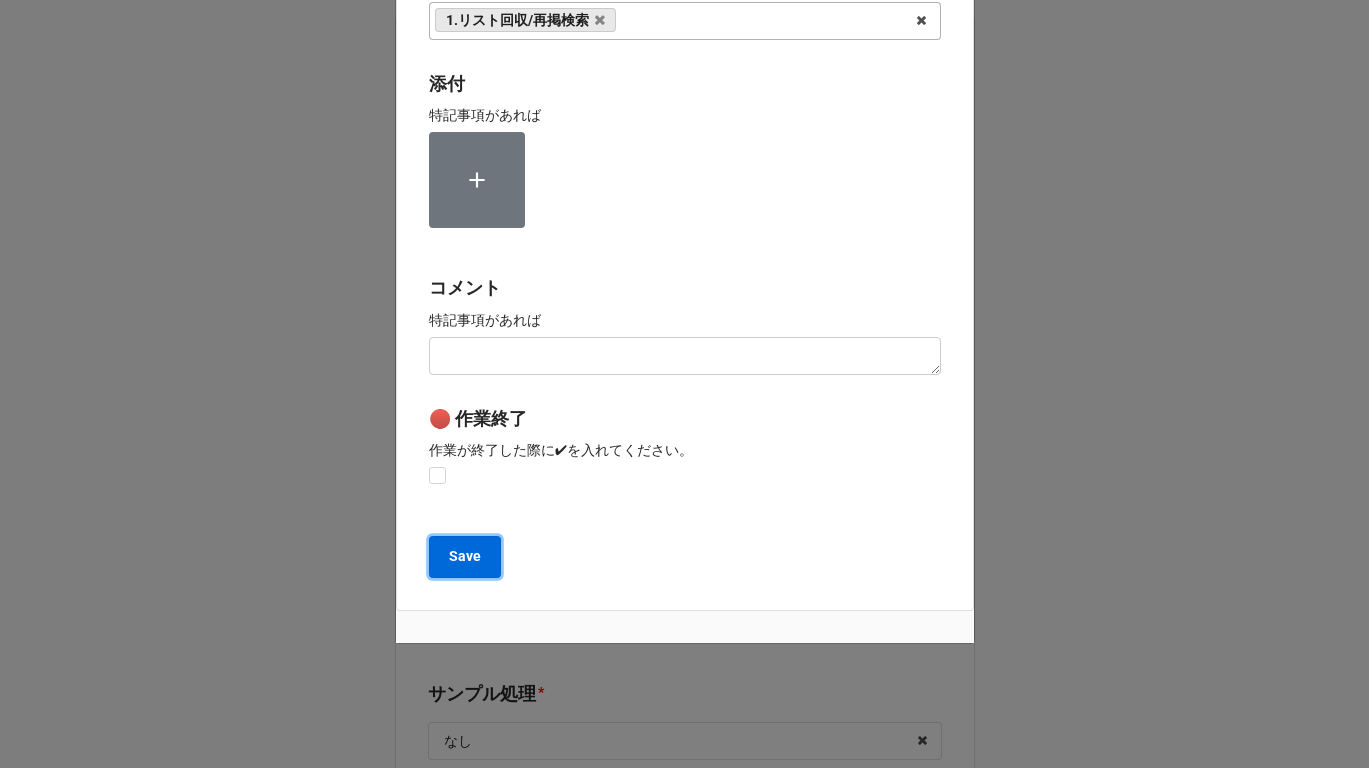 click on "Save" at bounding box center (465, 556) 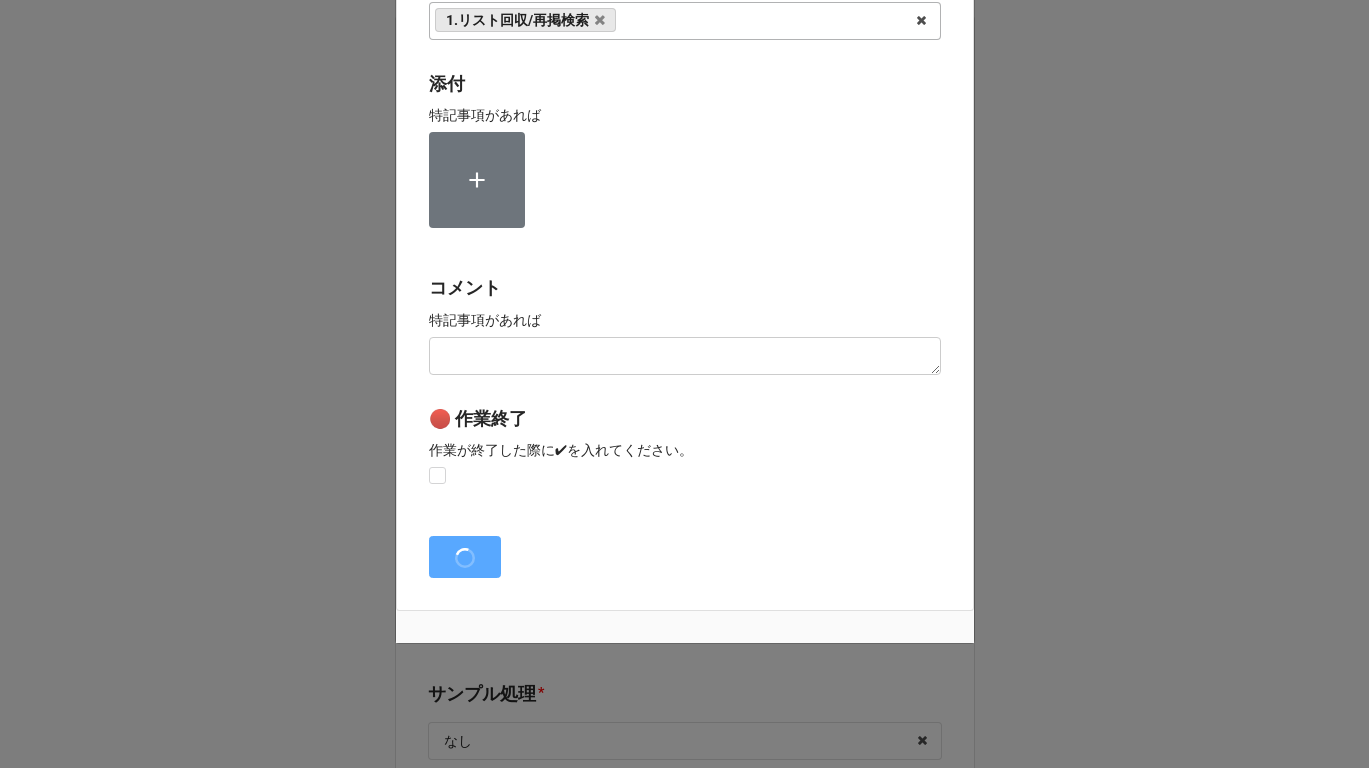 type on "x" 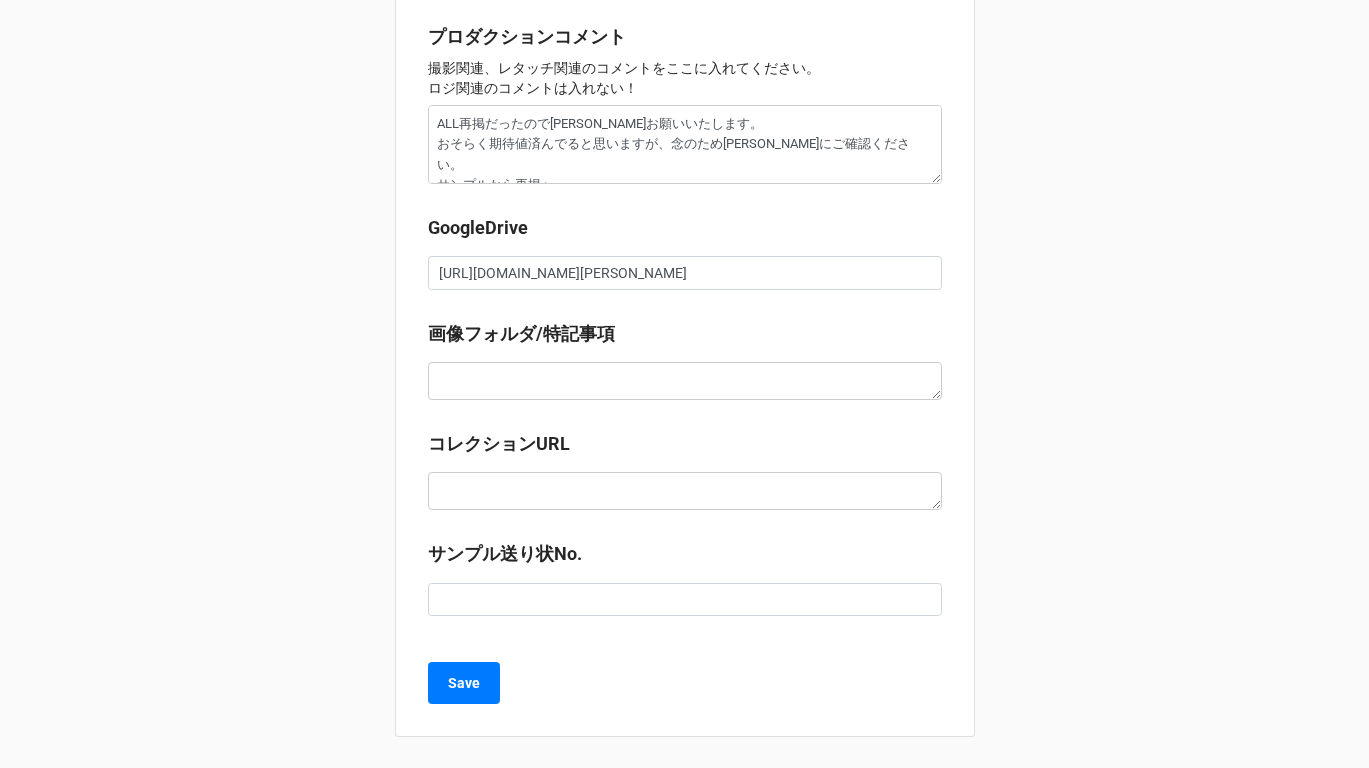 scroll, scrollTop: 2187, scrollLeft: 0, axis: vertical 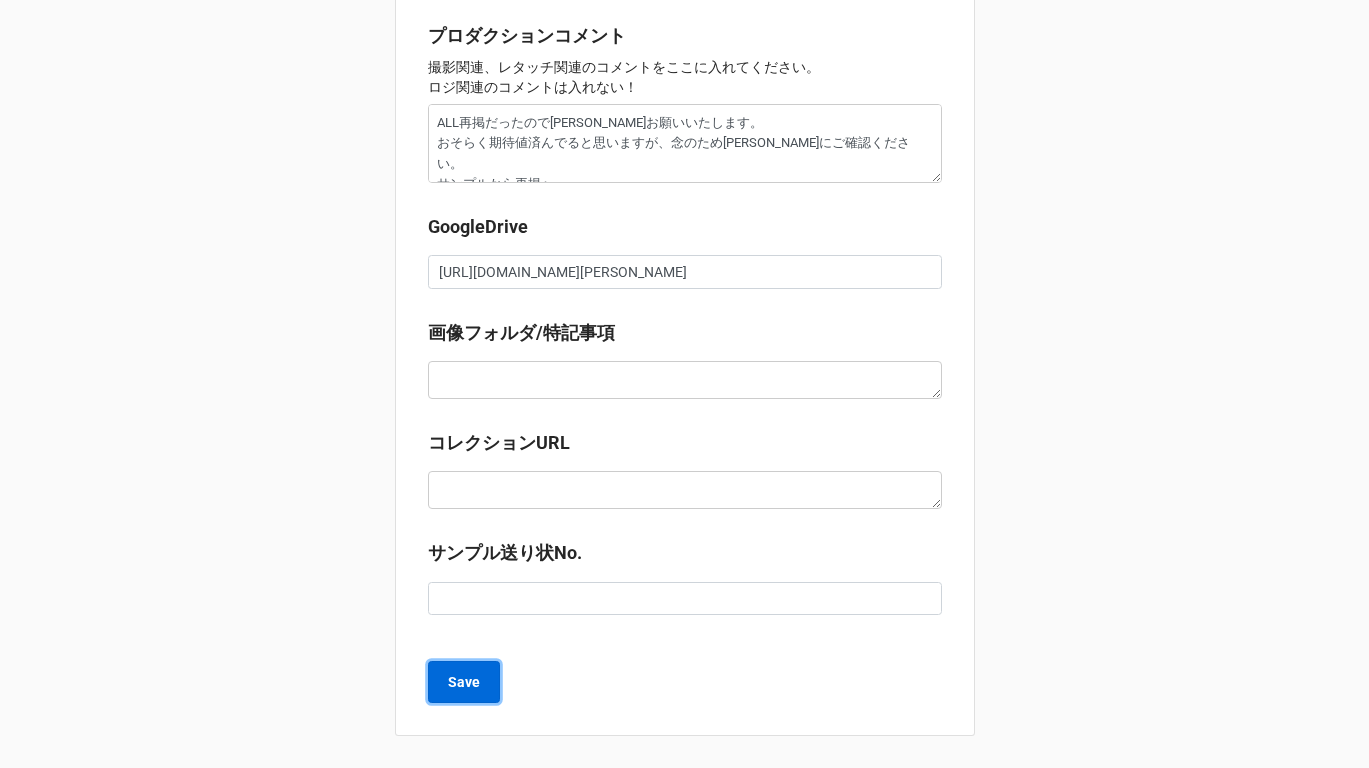 click on "Save" at bounding box center [464, 682] 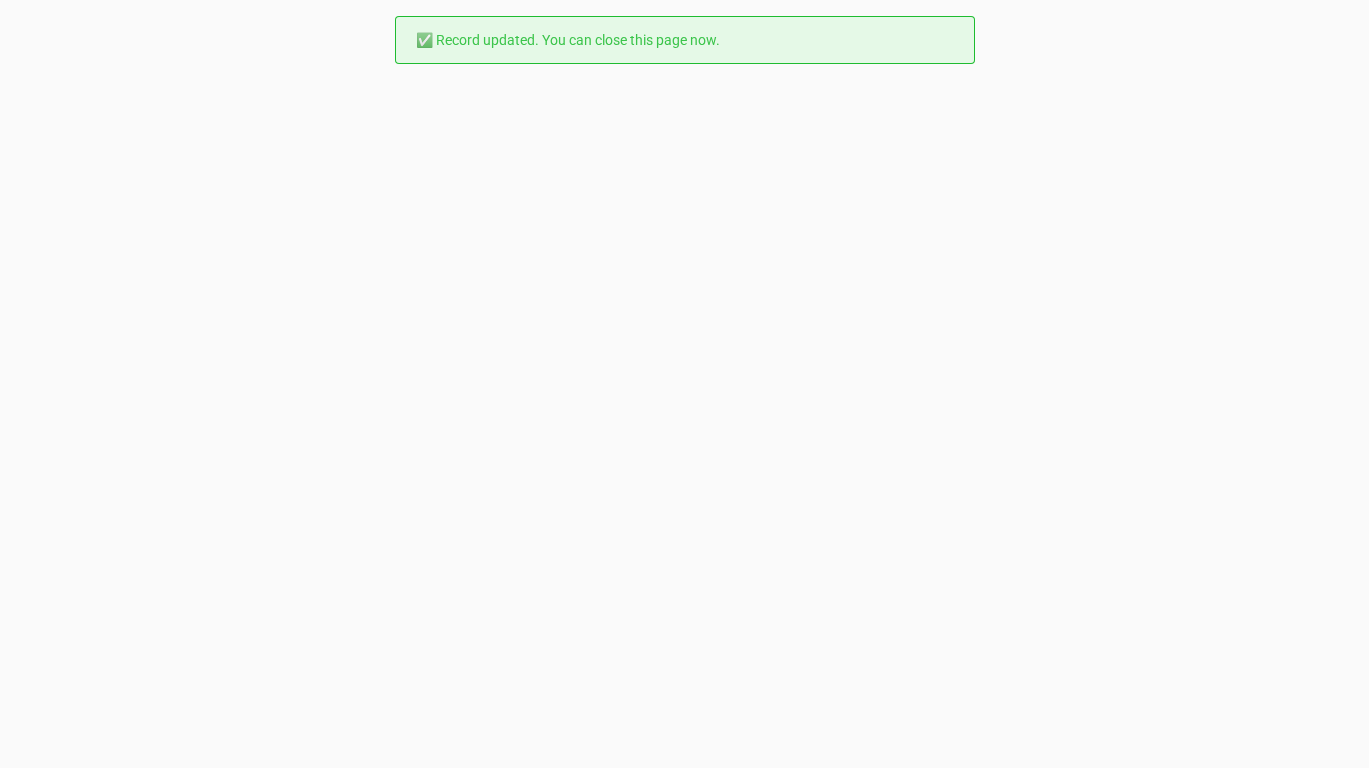 scroll, scrollTop: 0, scrollLeft: 0, axis: both 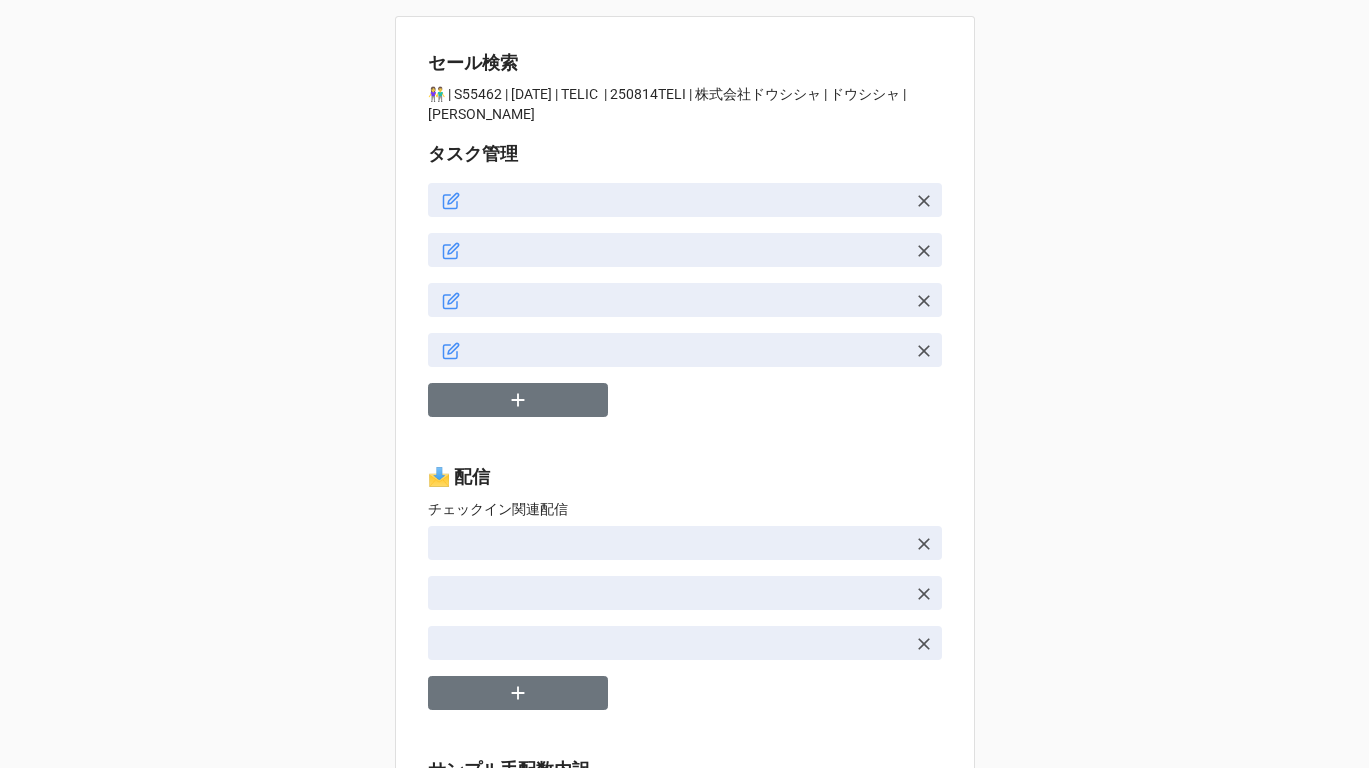 type on "x" 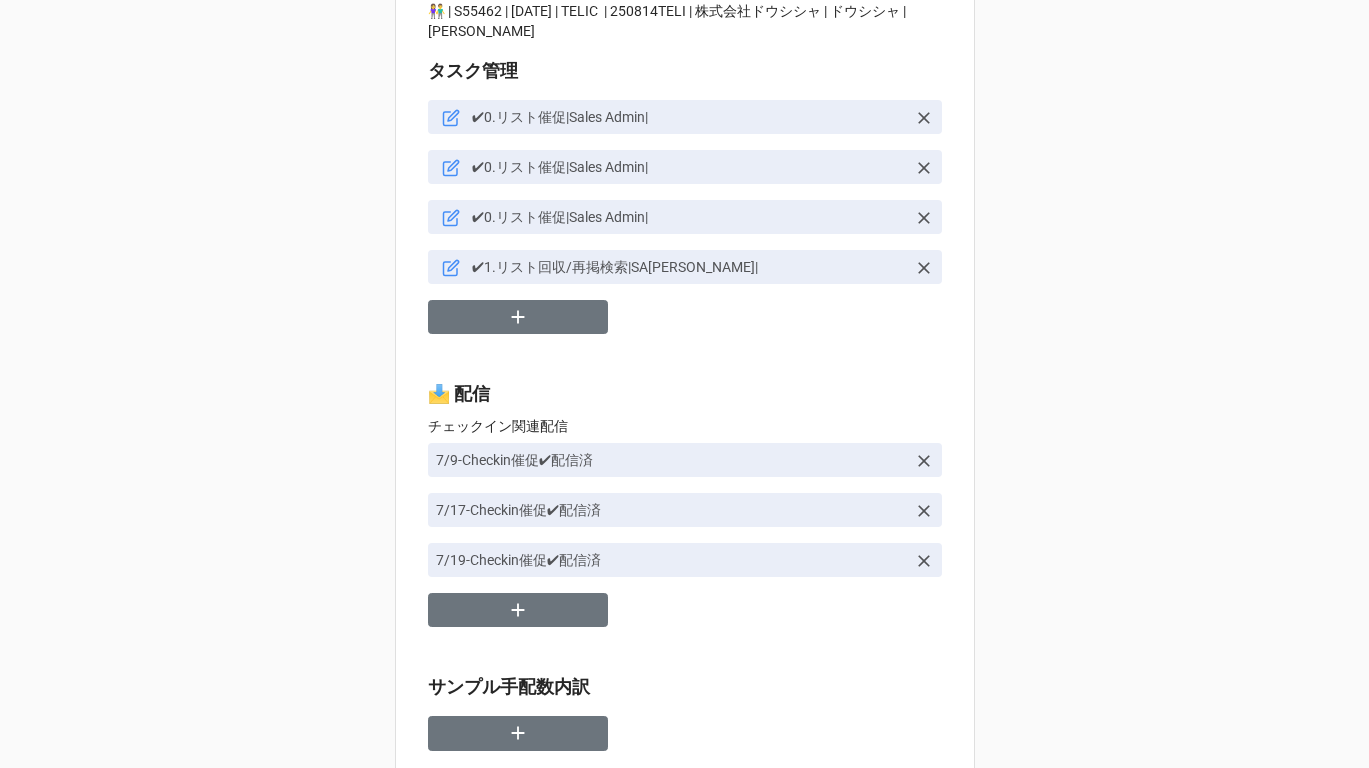 scroll, scrollTop: 0, scrollLeft: 0, axis: both 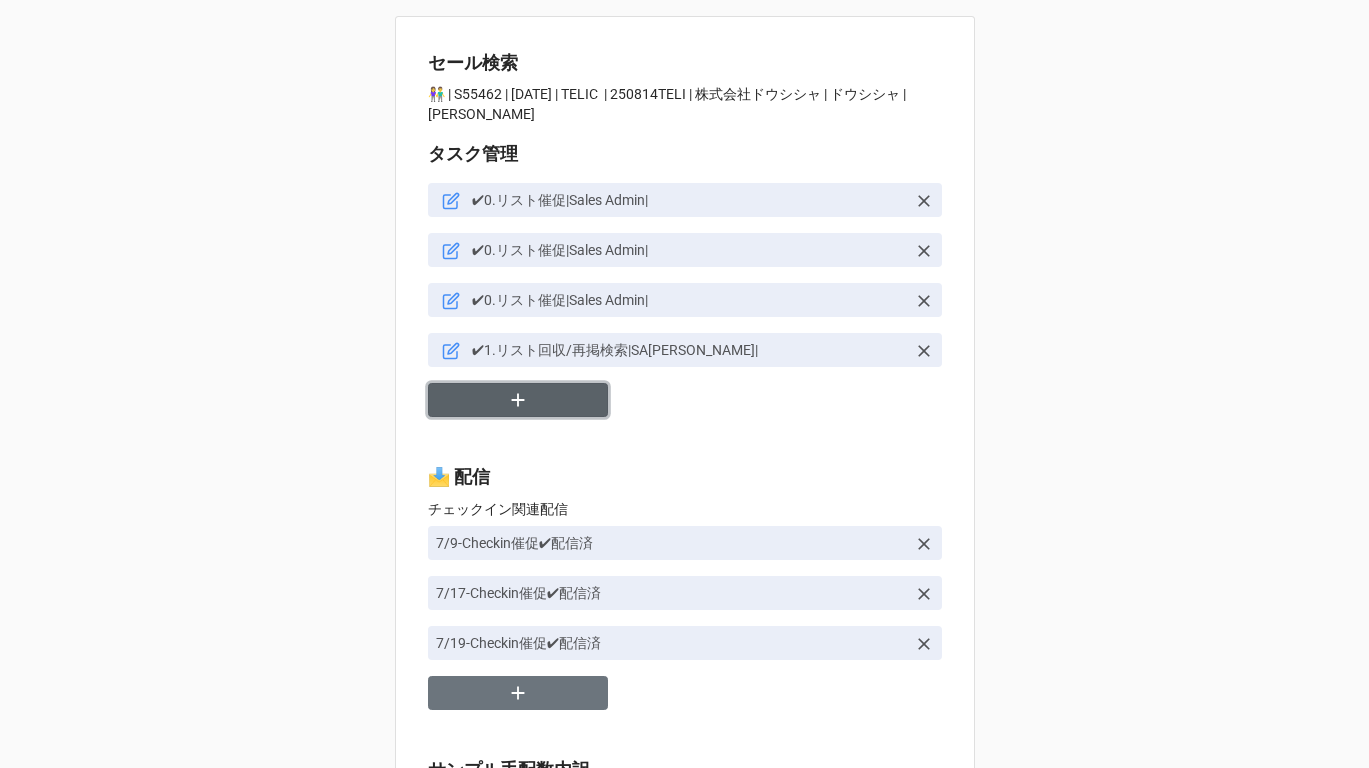click 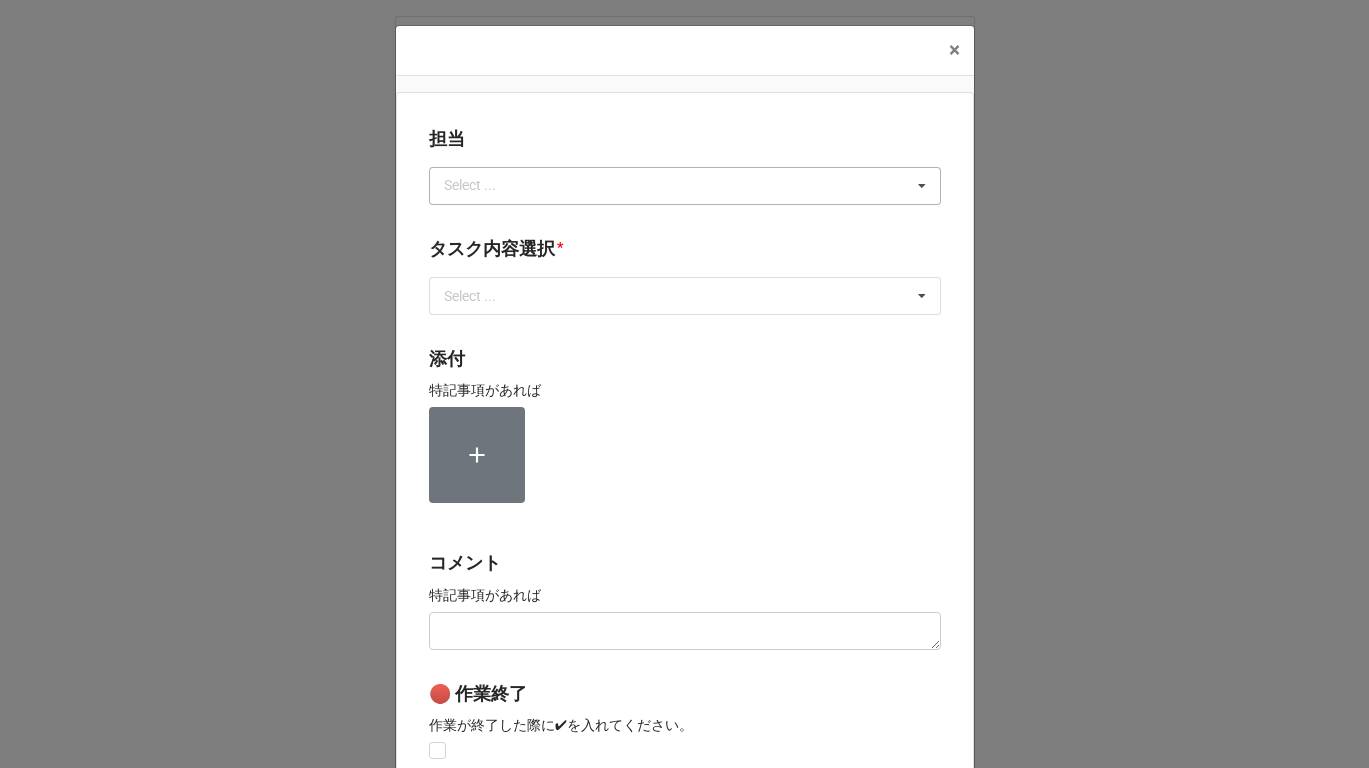 click on "Select ..." at bounding box center [482, 185] 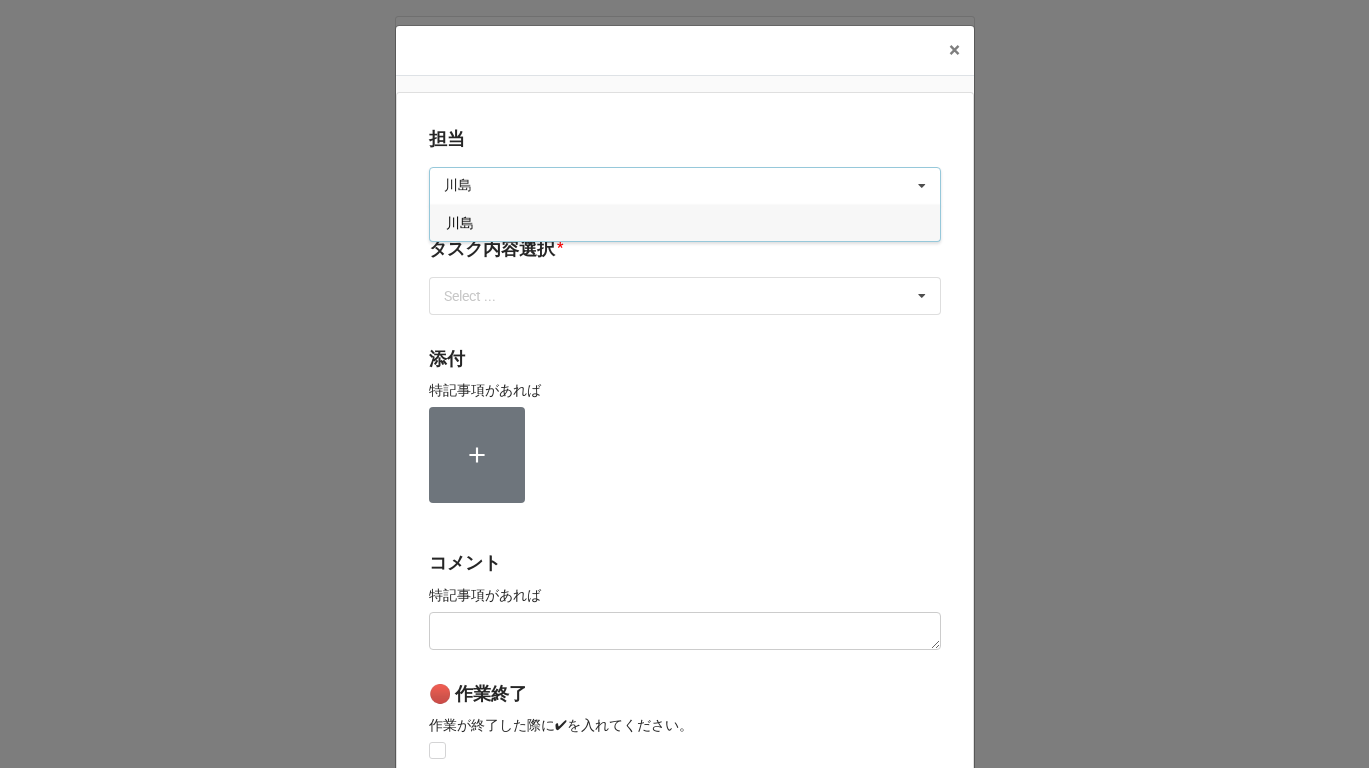 type on "川島" 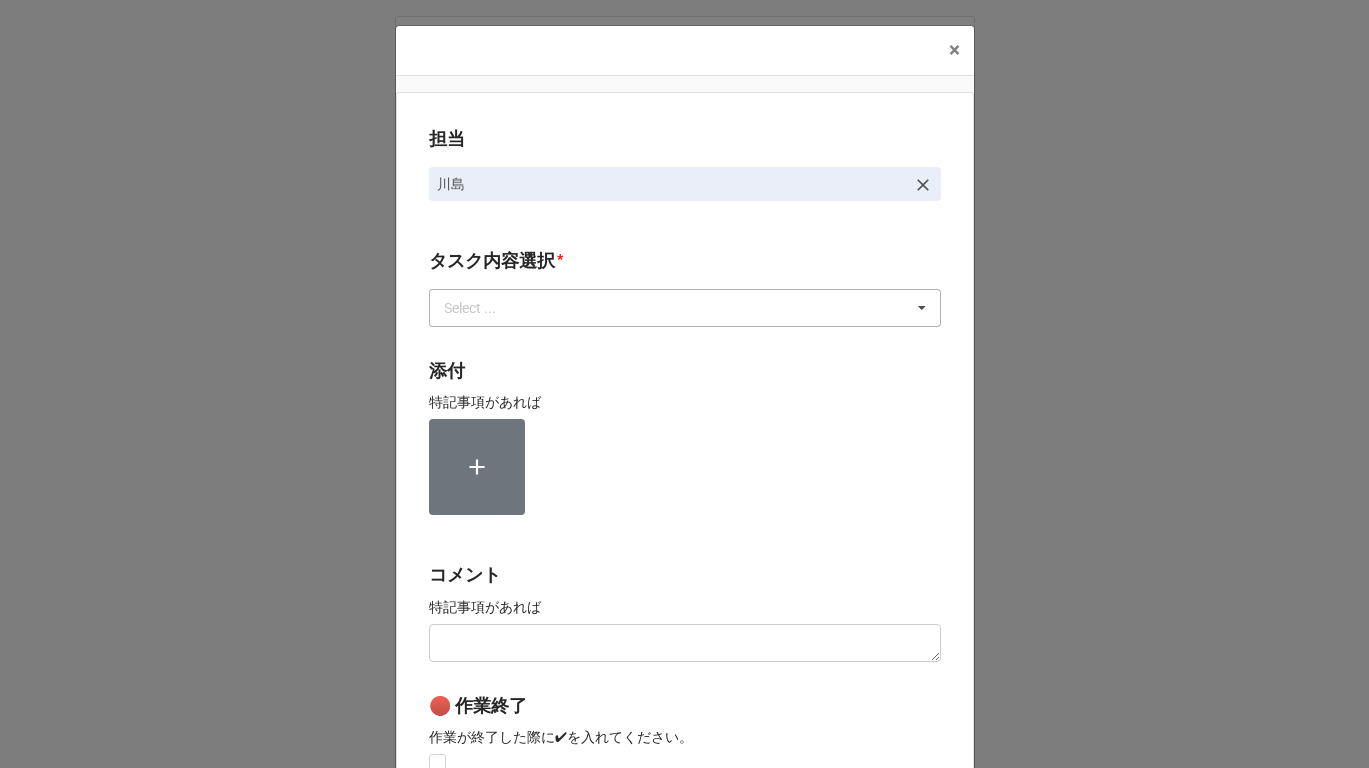 click on "Select ..." at bounding box center (482, 307) 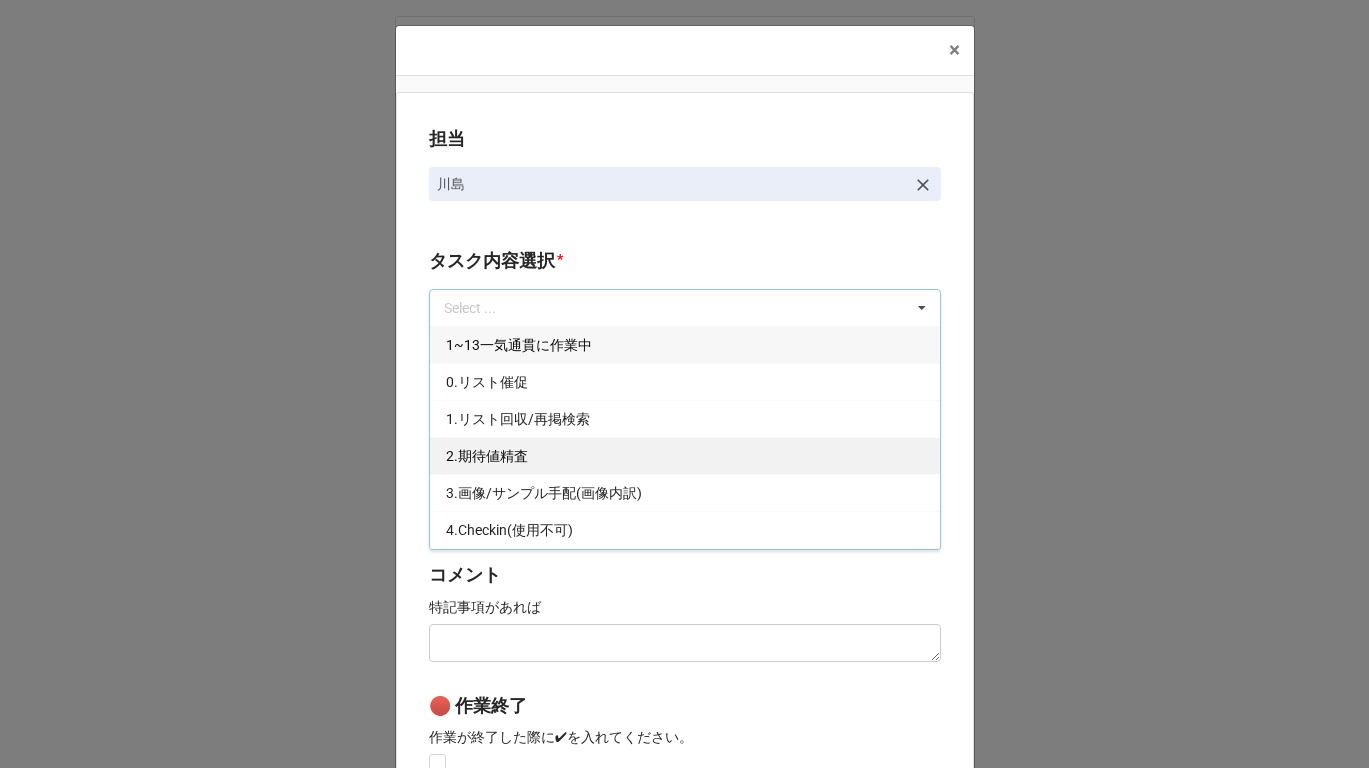 click on "2.期待値精査" at bounding box center [487, 456] 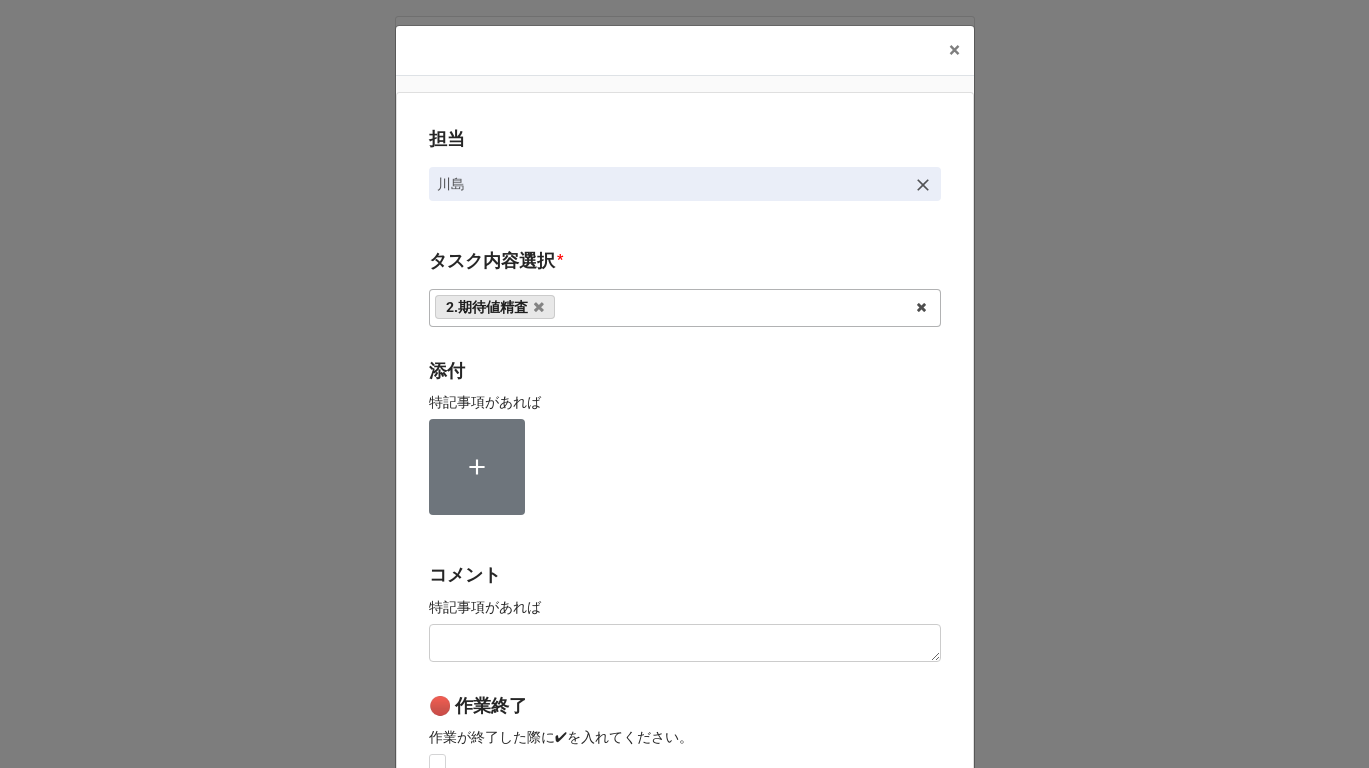 click on "担当 [PERSON_NAME][GEOGRAPHIC_DATA]内容選択 * 2.期待値精査 1~13一気通貫に作業中 0.リスト催促 1.リスト回収/再掲検索 3.画像/サンプル手配(画像内訳) 4.Checkin(使用不可) 5.前納品申請 6.コレクション土台作成 7.リネーム 8.Airtable土台作成 9.寸法情報をコレクションにアップ 10.ピッチ 11.検品報告回収 12.画像パスQC 13.最終数量反映 14.コレクションQC/反映 15.荷物探し中 *イレギュラー問題 B4Fで土台からアップまで担当する 内容更新(SALE開催に影響なし) 添付 特記事項があれば
コメント 特記事項があれば
🔴 作業終了 作業が終了した際に✔︎を入れてください。
Save" at bounding box center [685, 495] 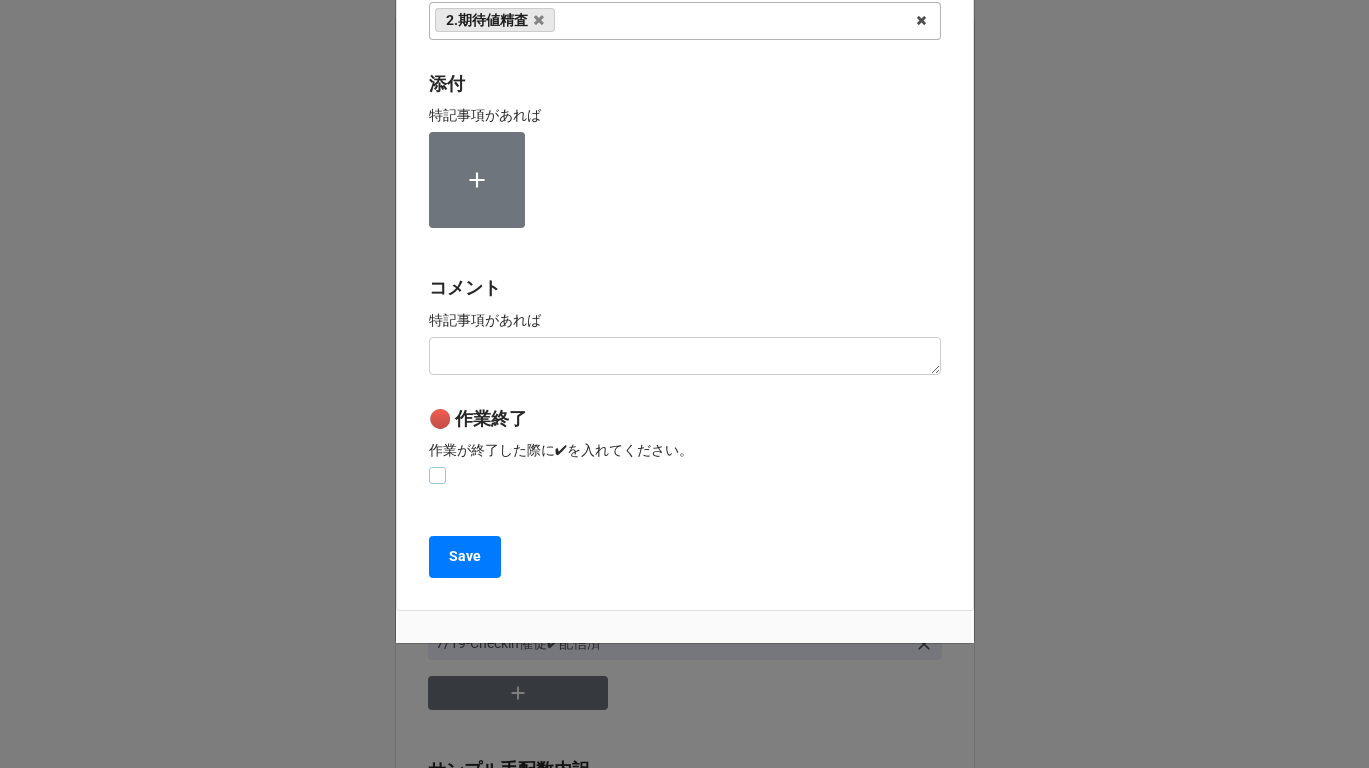 click at bounding box center [437, 467] 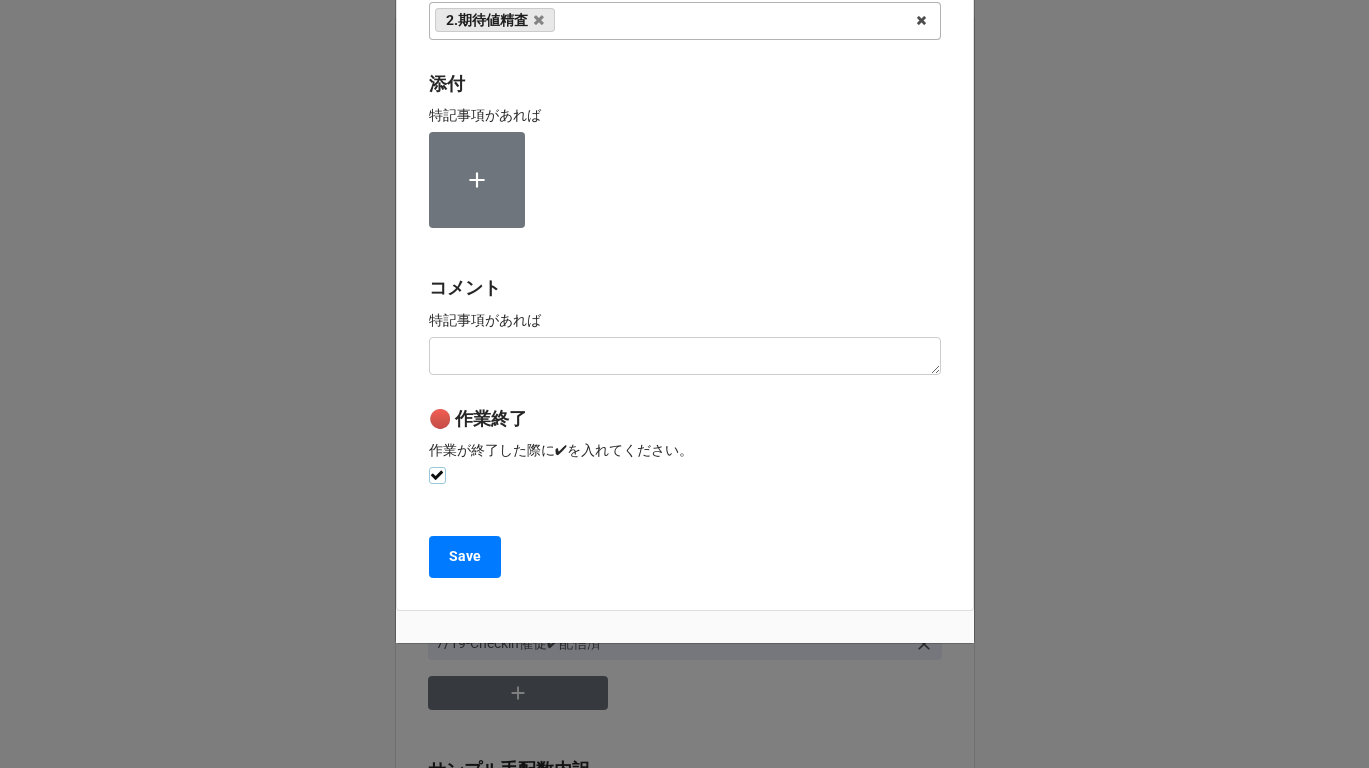 checkbox on "true" 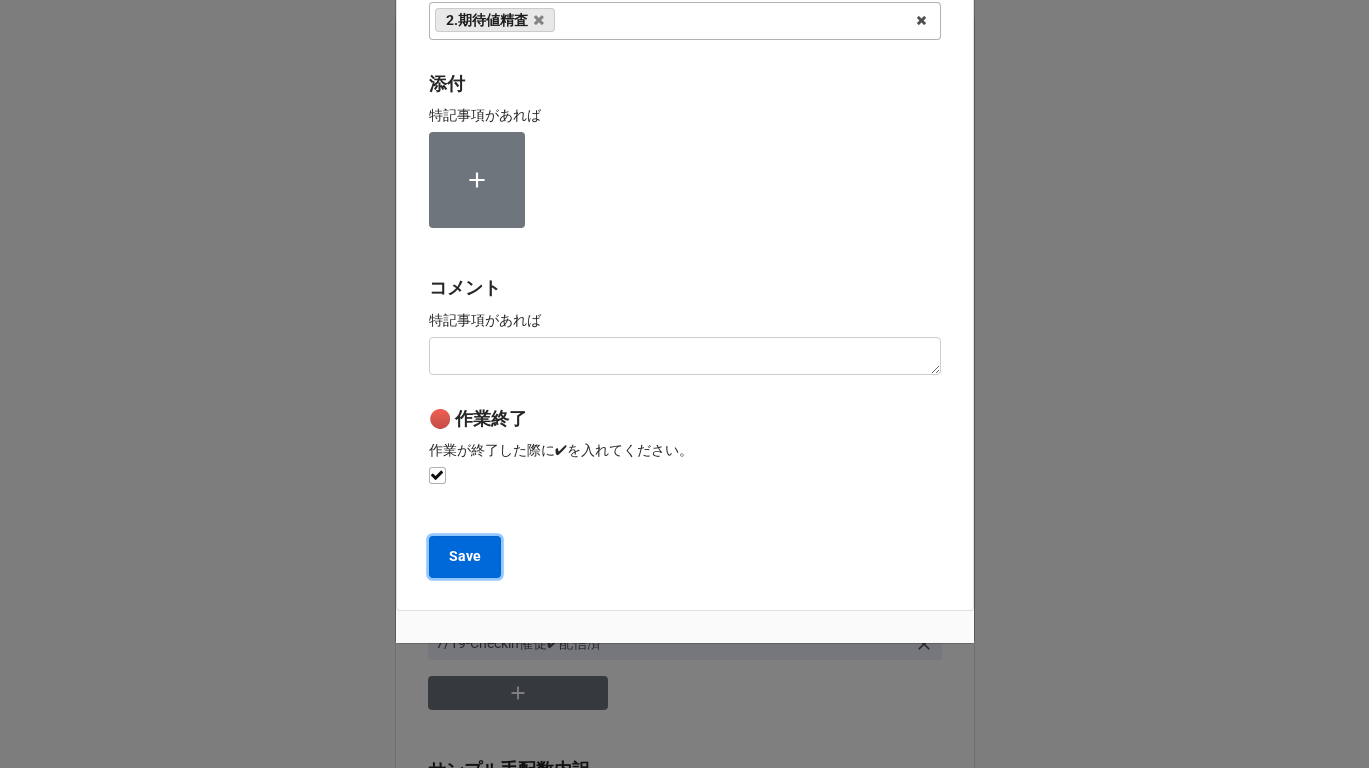 click on "Save" at bounding box center (465, 557) 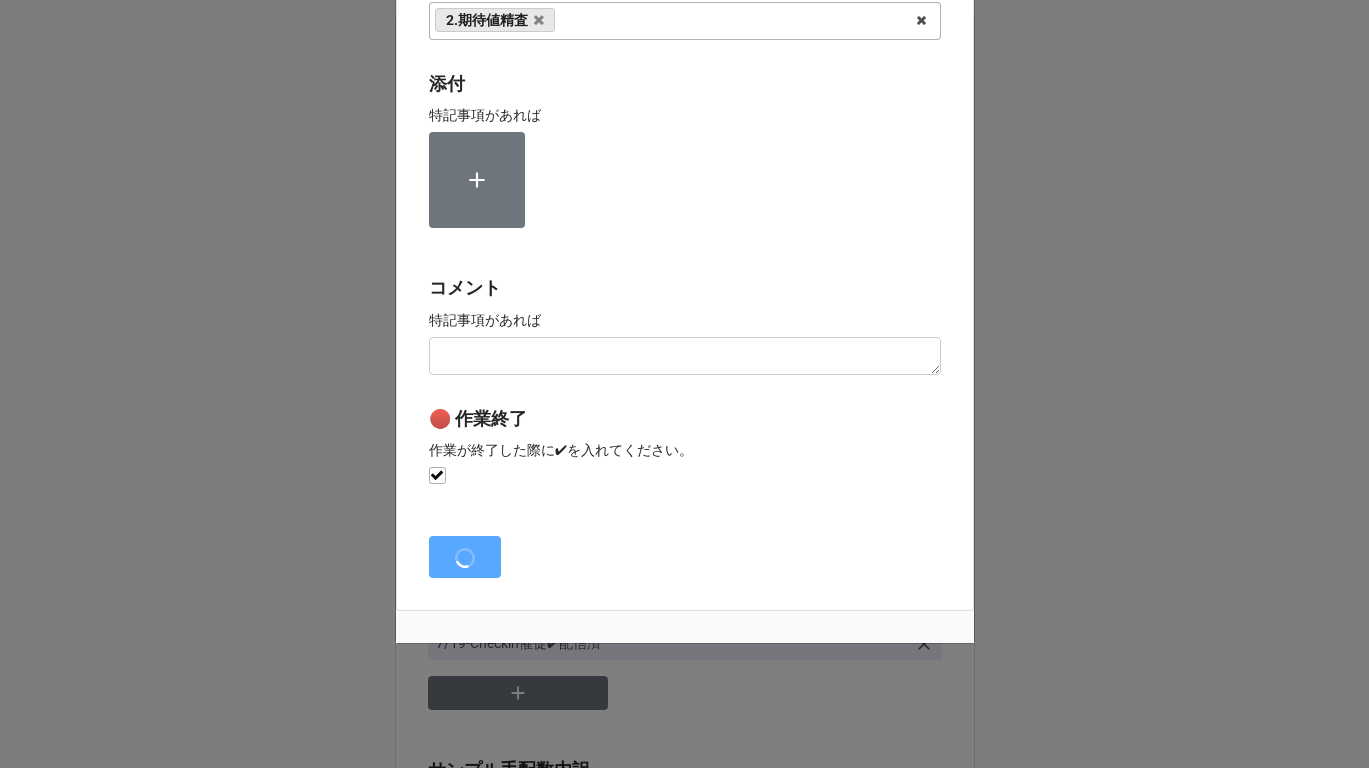 type on "x" 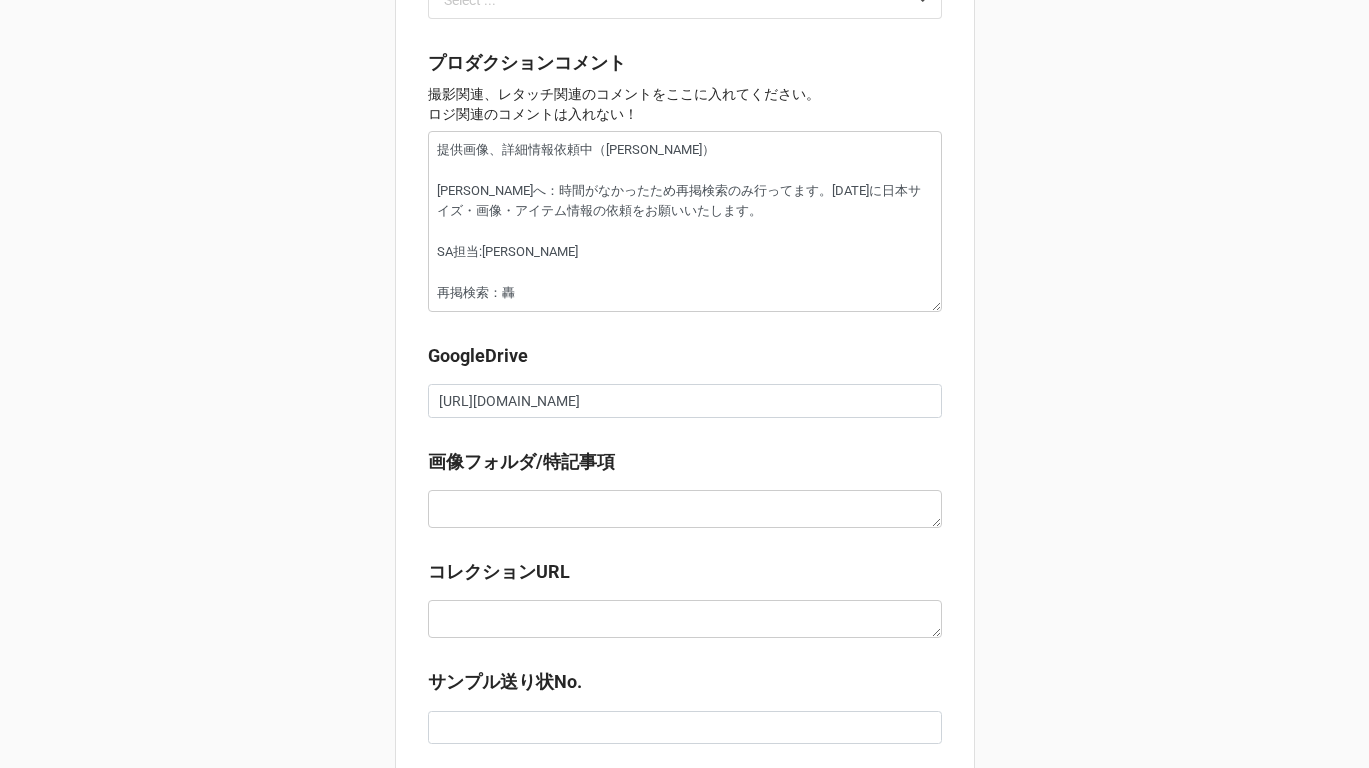 scroll, scrollTop: 2469, scrollLeft: 0, axis: vertical 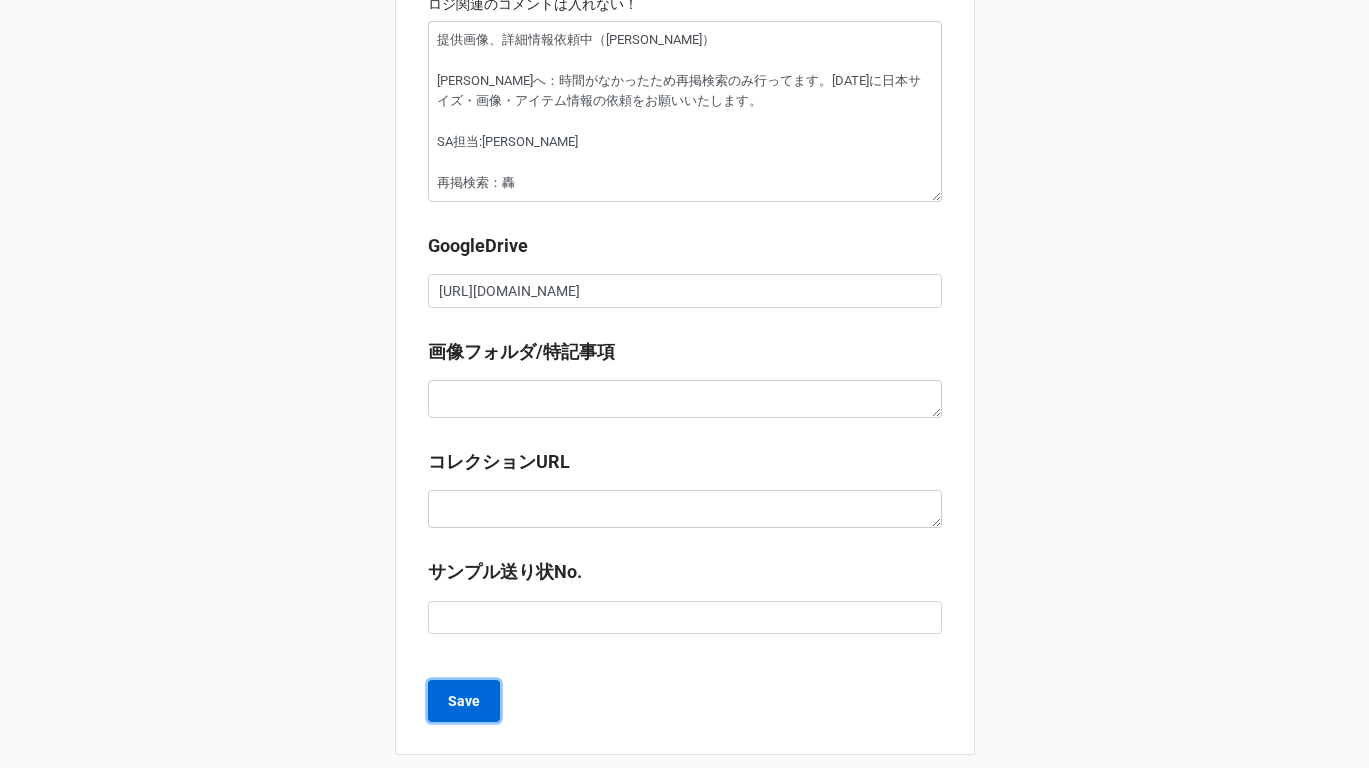 click on "Save" at bounding box center (464, 701) 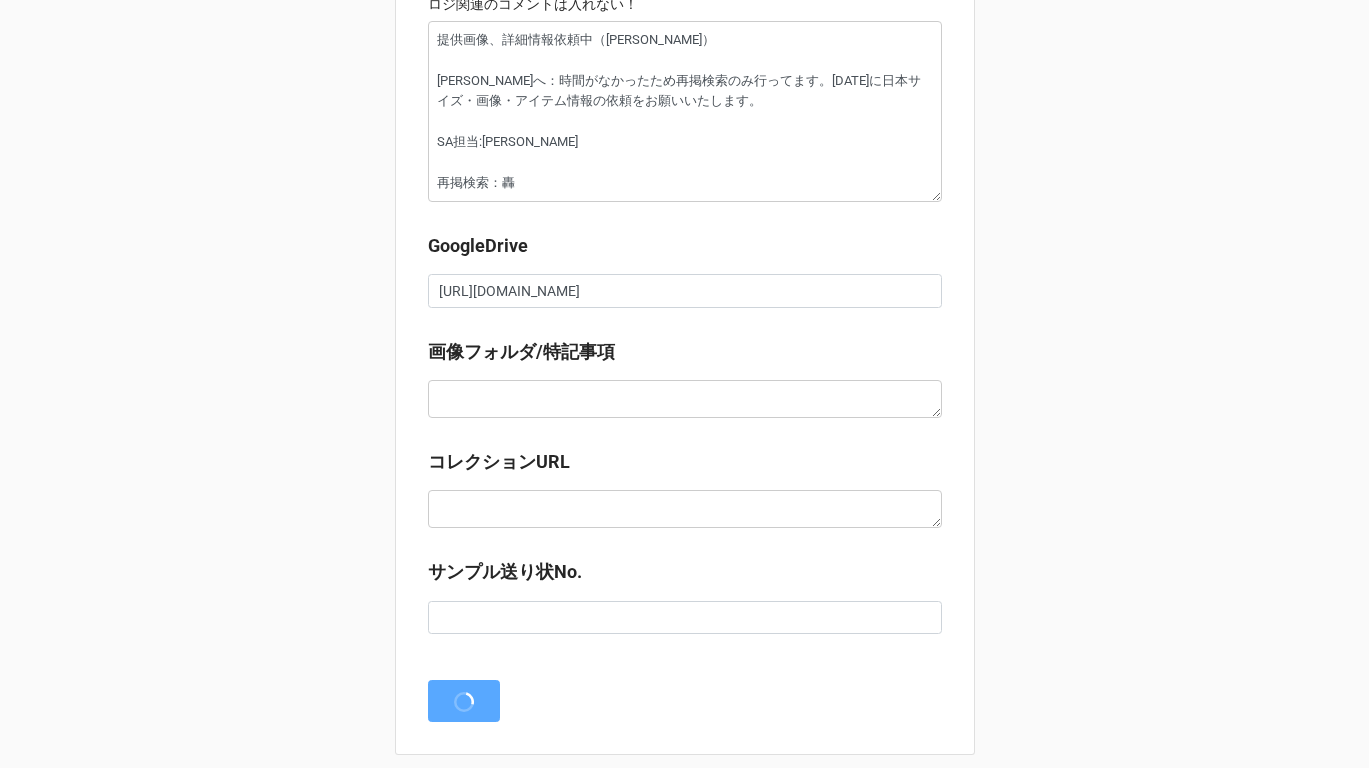 scroll, scrollTop: 0, scrollLeft: 0, axis: both 